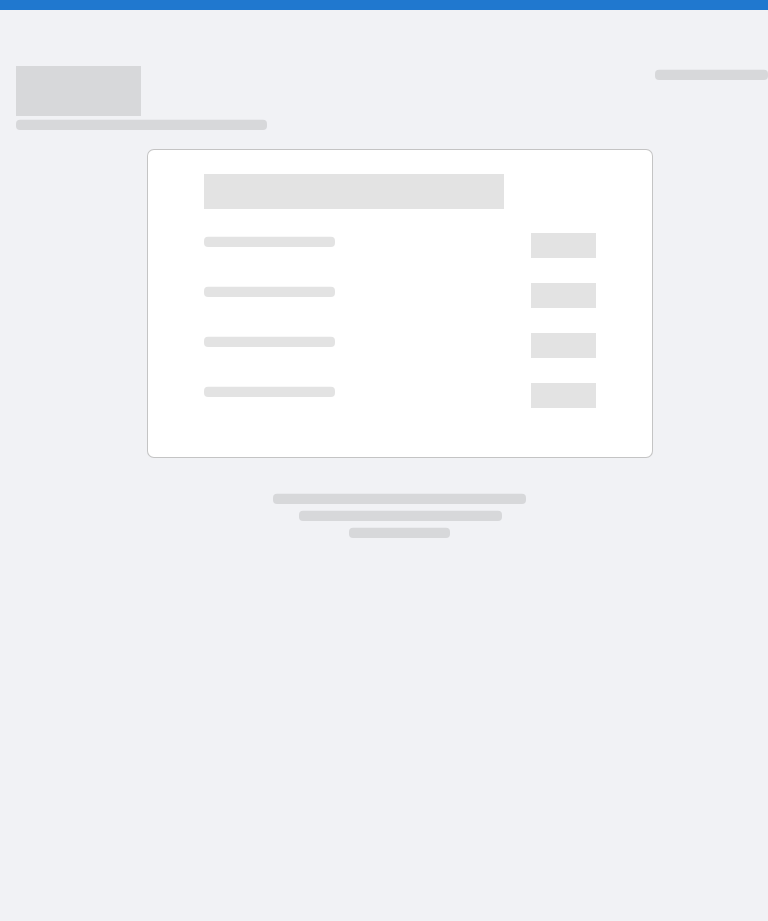 scroll, scrollTop: 0, scrollLeft: 0, axis: both 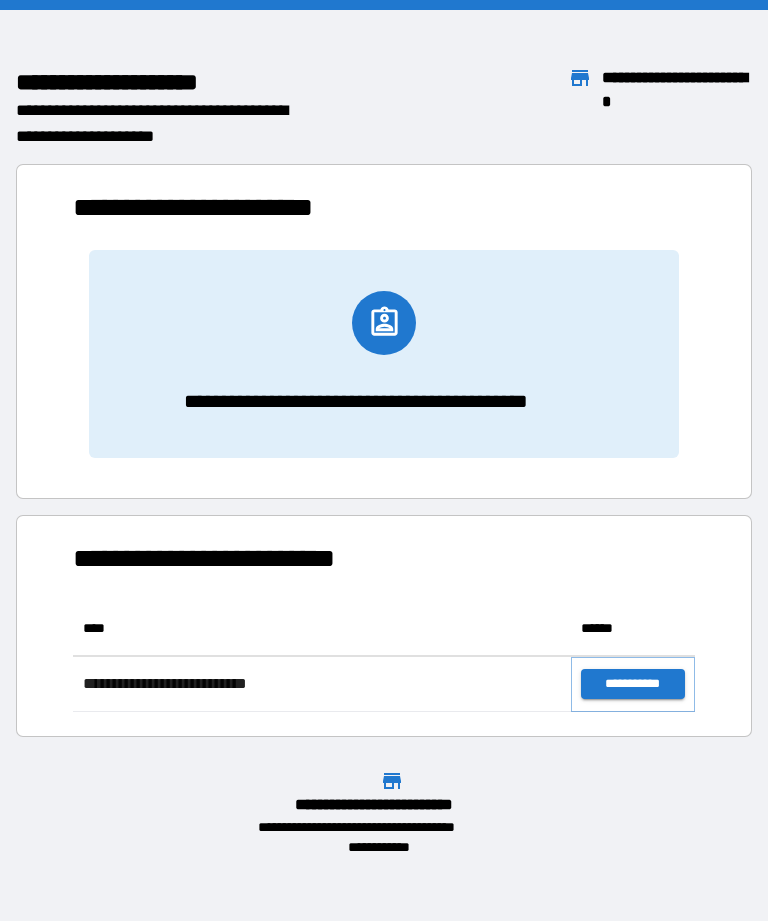 click on "**********" at bounding box center (633, 684) 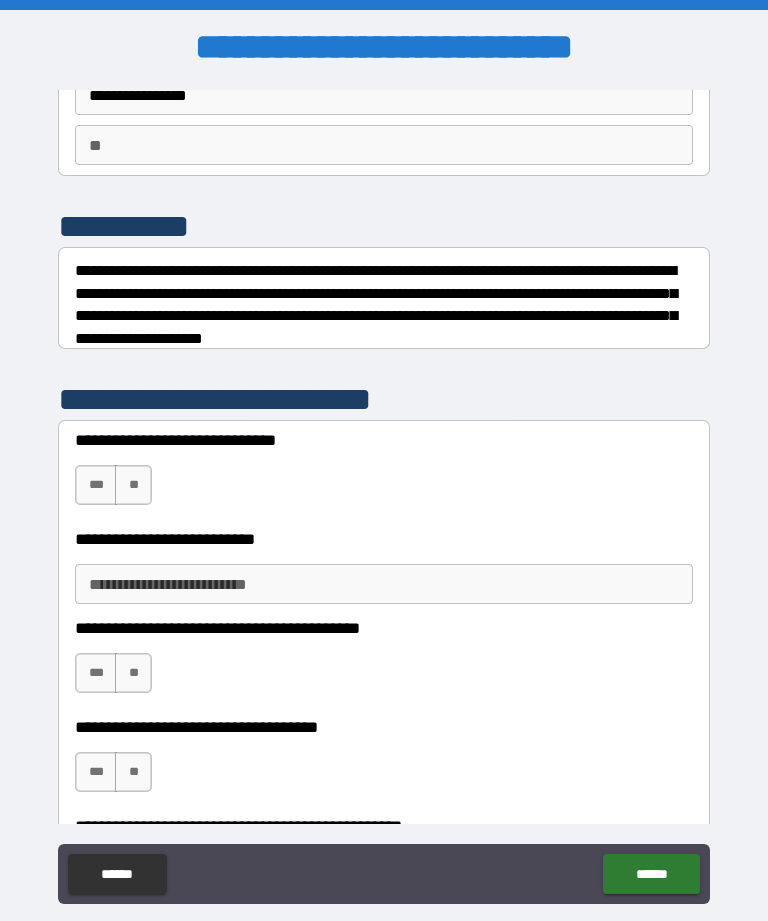 scroll, scrollTop: 164, scrollLeft: 0, axis: vertical 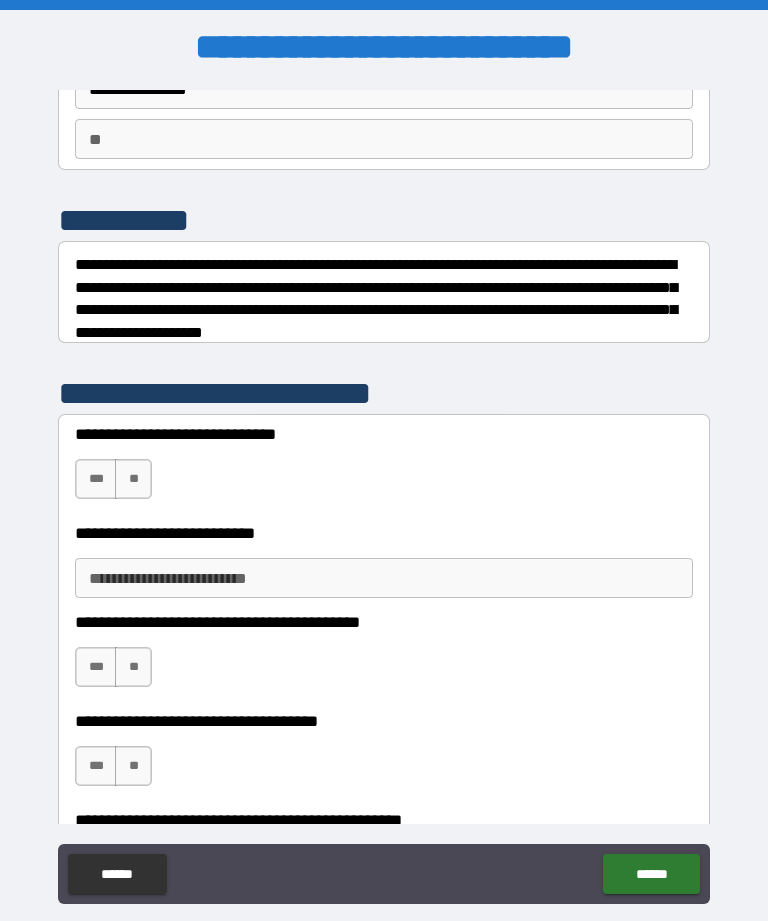 click on "***" at bounding box center [96, 479] 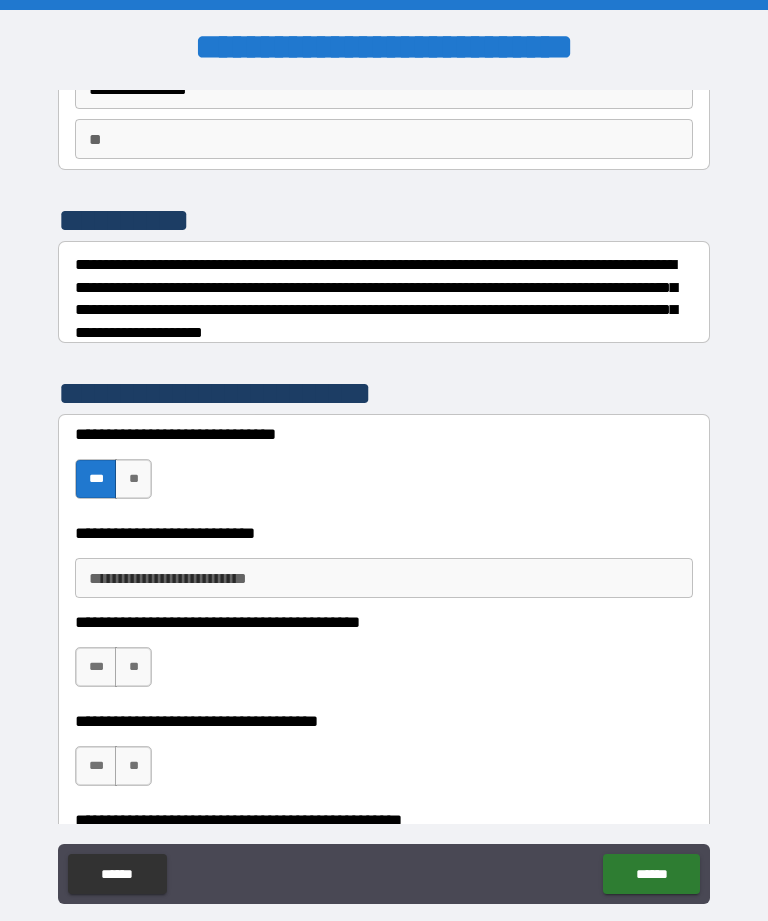 click on "**********" at bounding box center (384, 578) 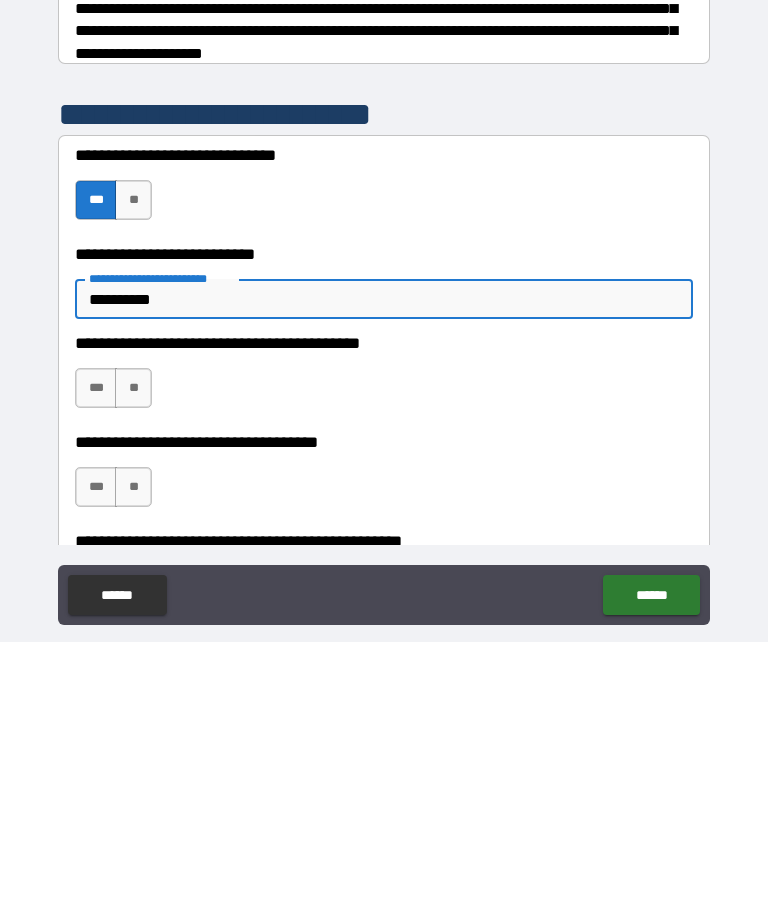 type on "**********" 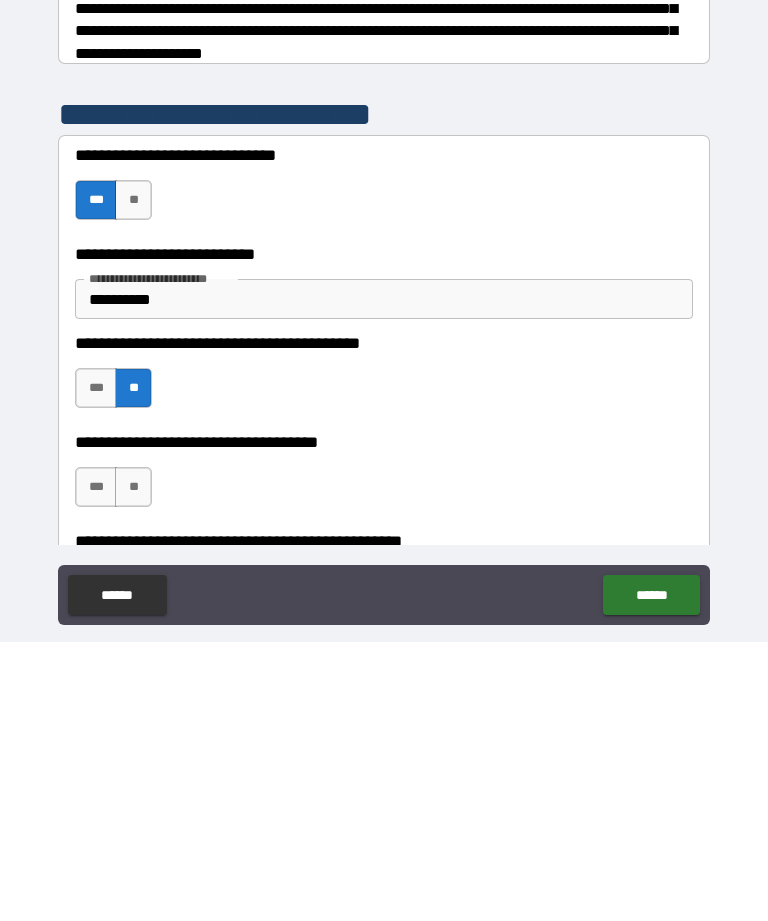 scroll, scrollTop: 64, scrollLeft: 0, axis: vertical 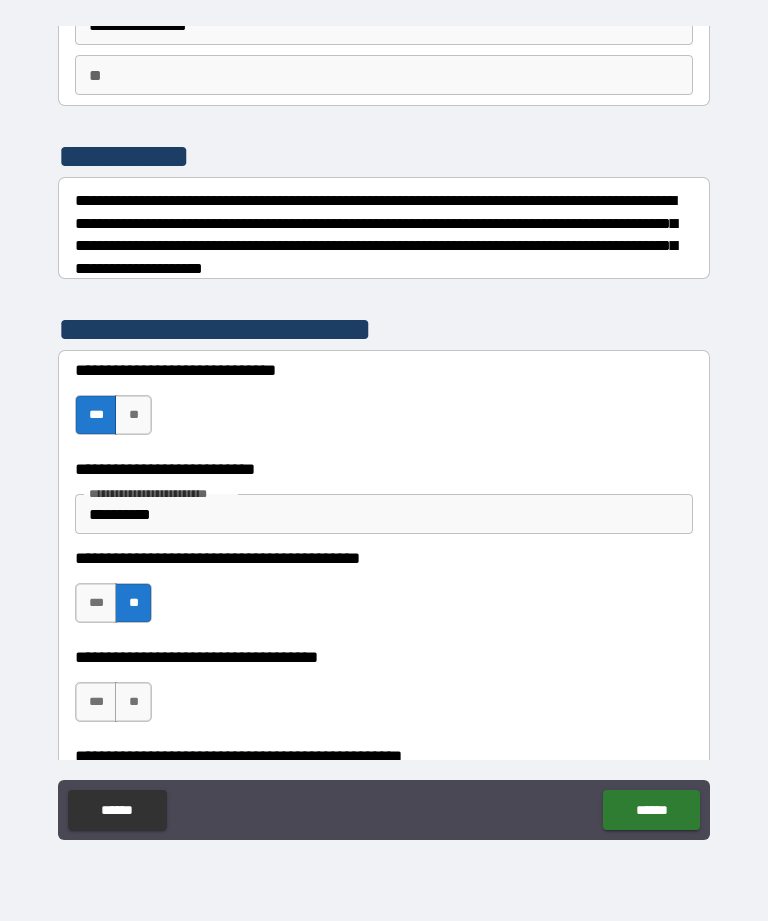 click on "**" at bounding box center [133, 702] 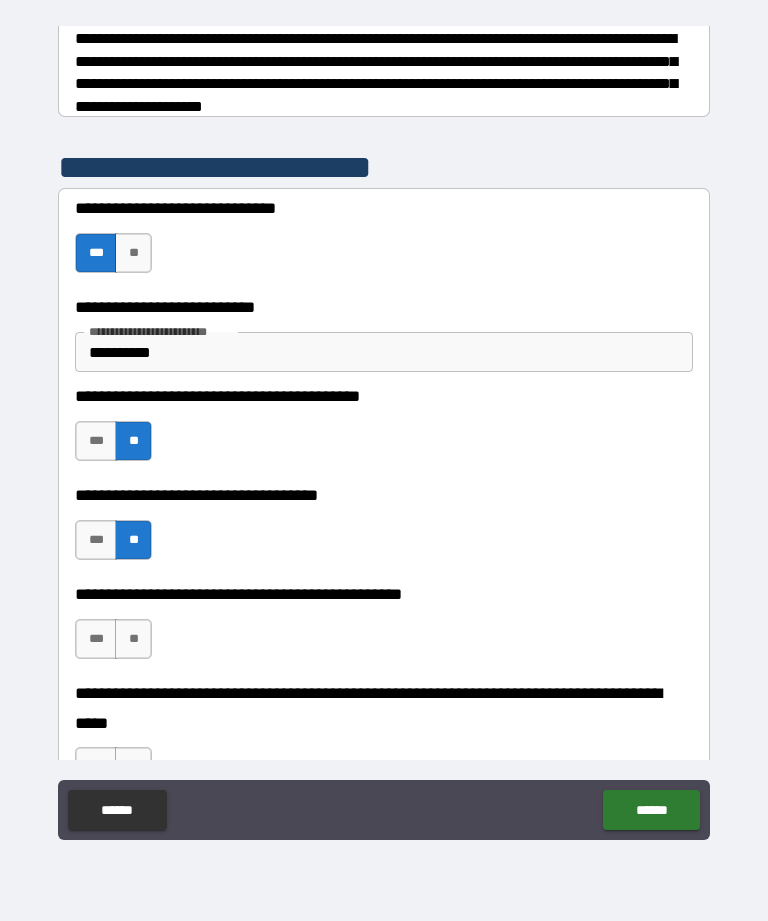 scroll, scrollTop: 325, scrollLeft: 0, axis: vertical 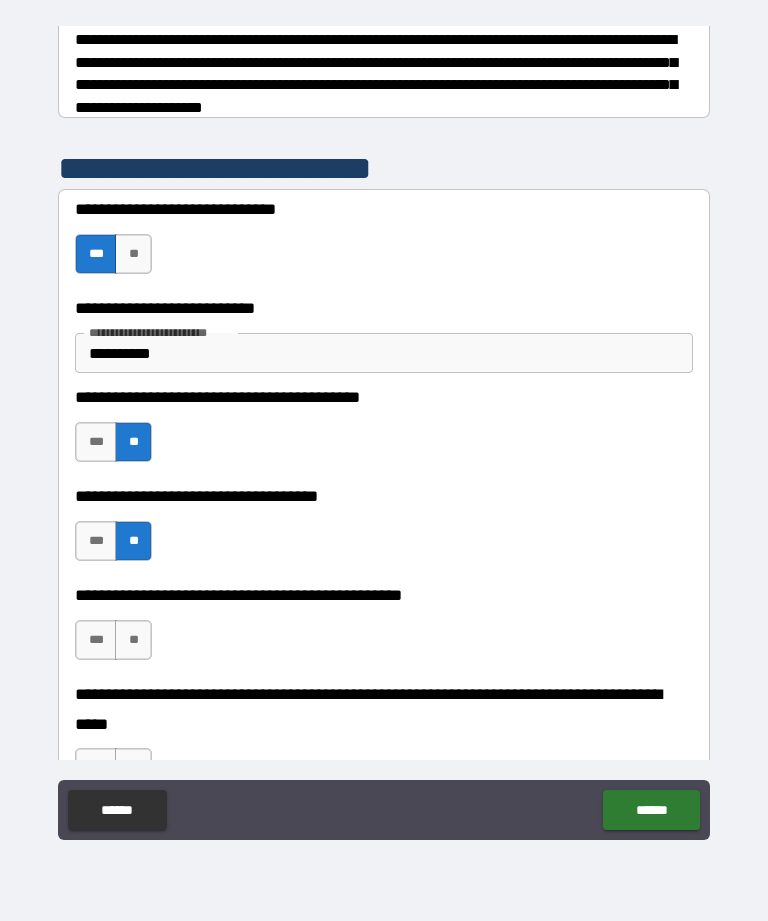 click on "**" at bounding box center [133, 640] 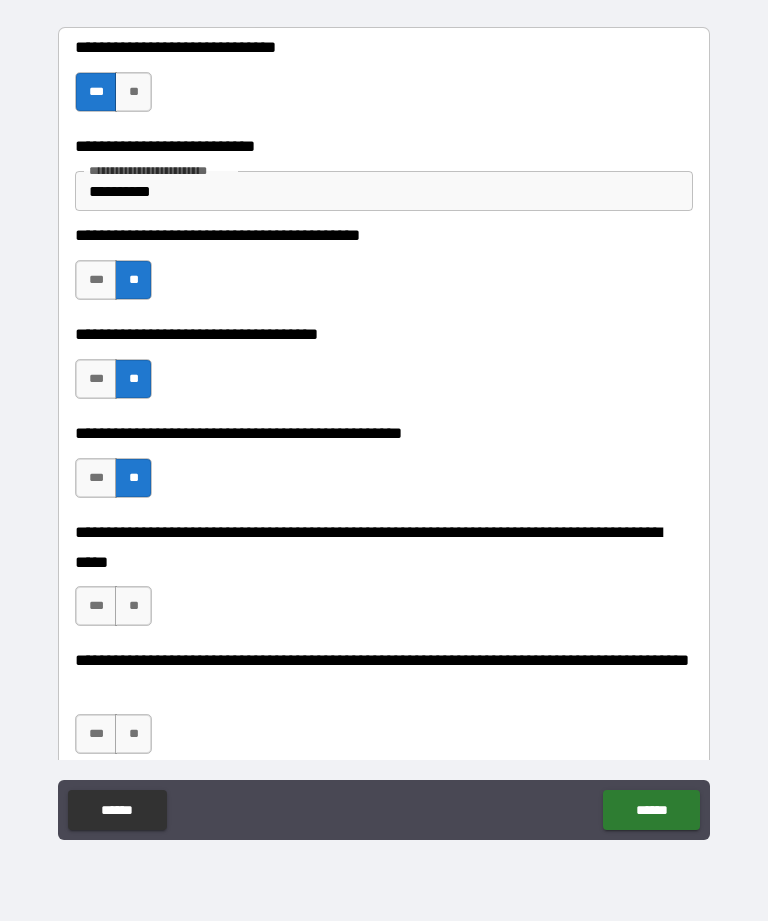 scroll, scrollTop: 492, scrollLeft: 0, axis: vertical 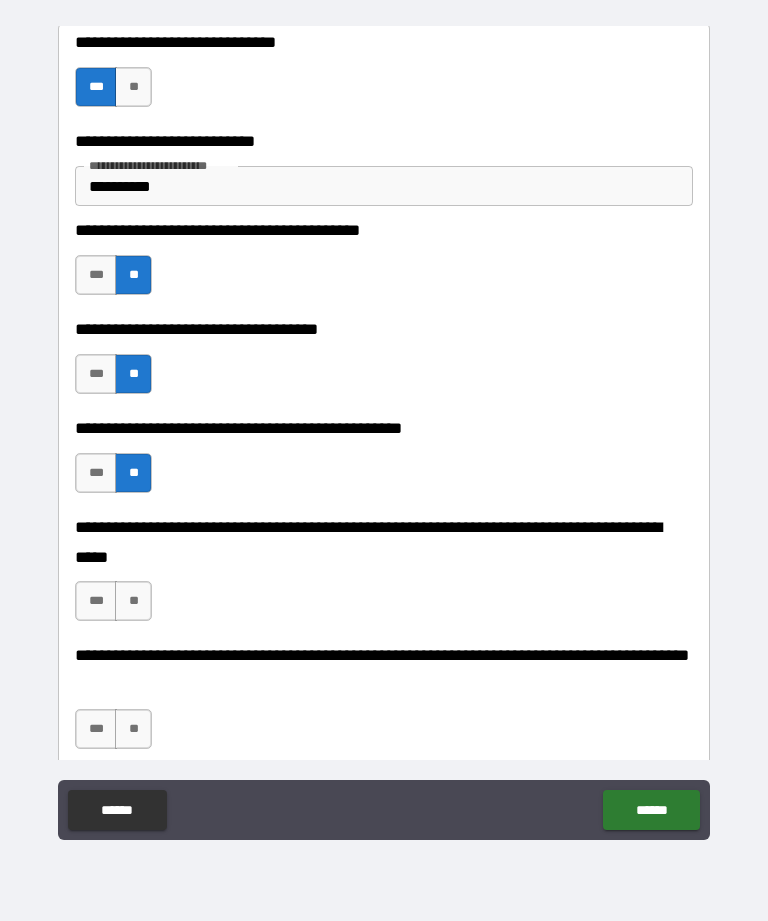 click on "**" at bounding box center (133, 601) 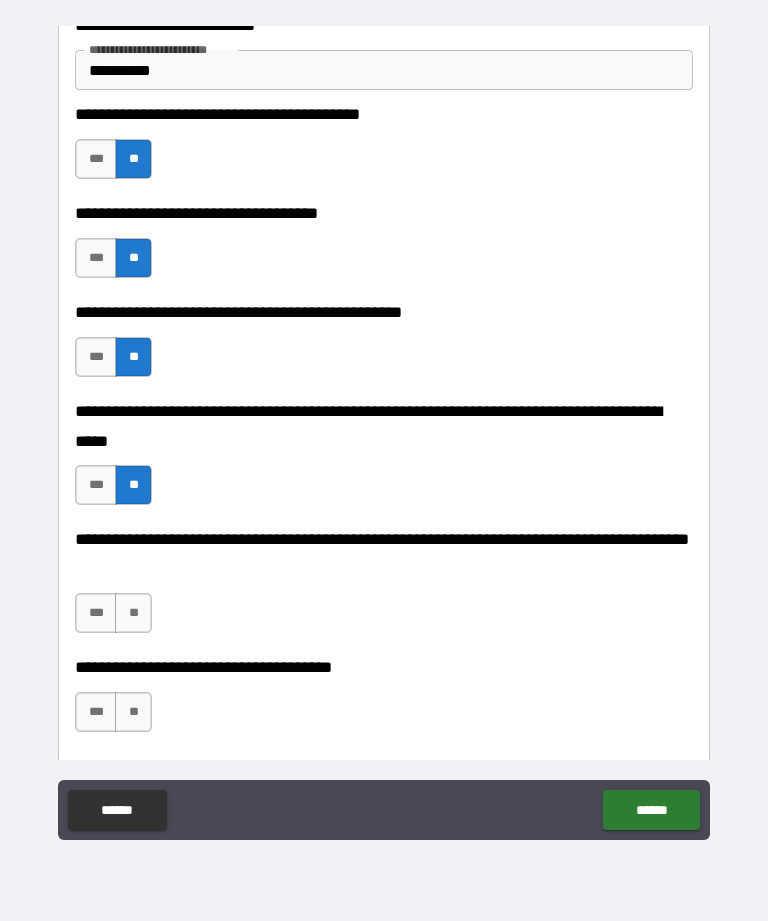 scroll, scrollTop: 616, scrollLeft: 0, axis: vertical 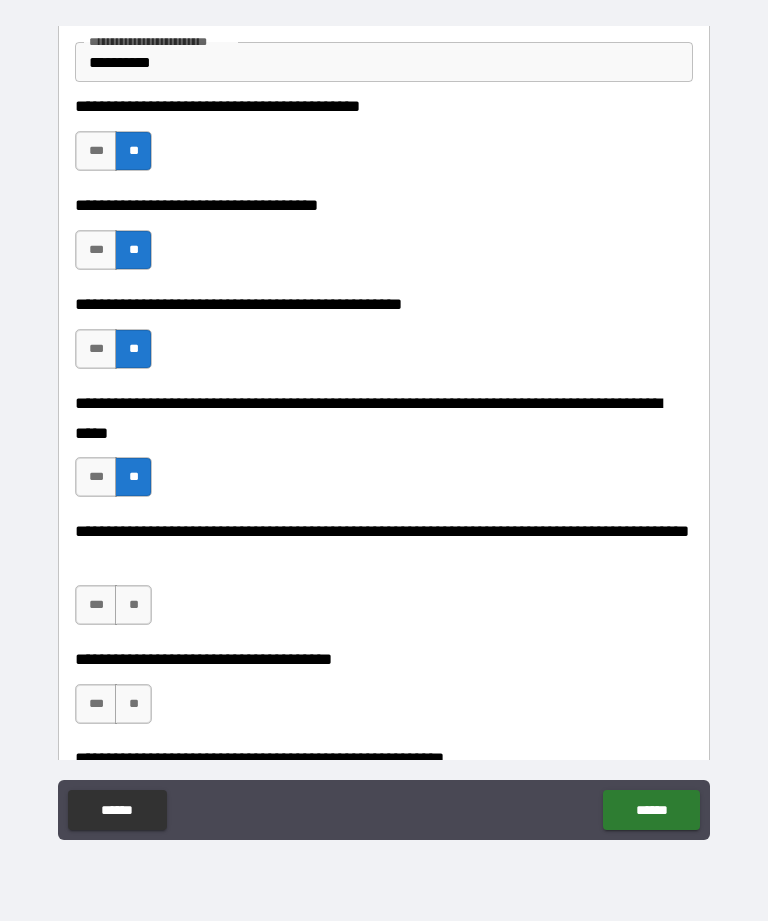 click on "**" at bounding box center [133, 605] 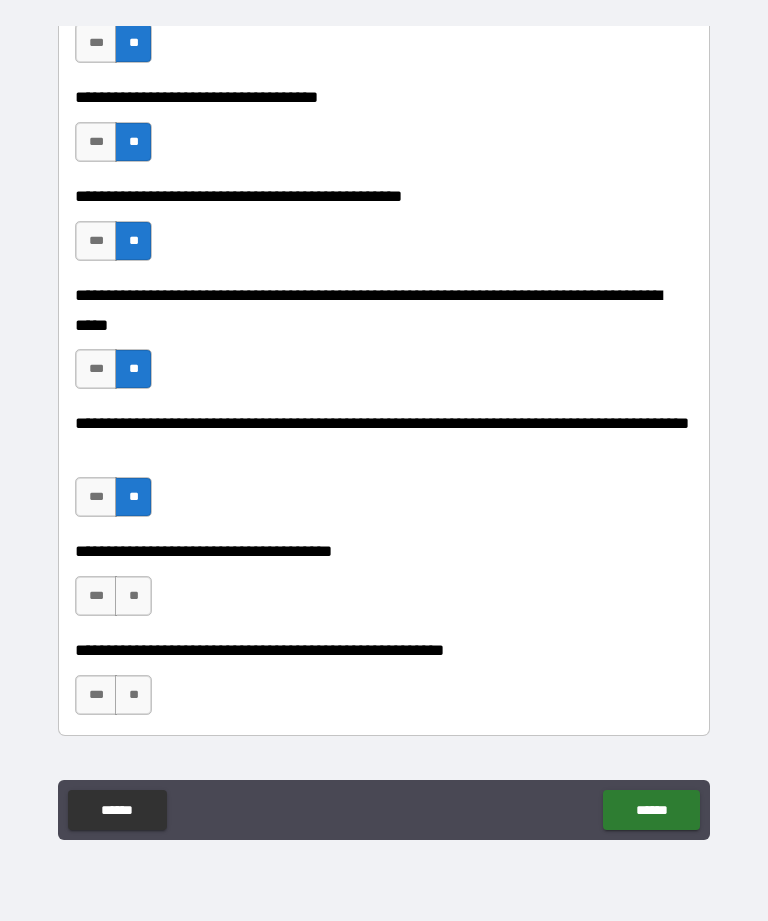 scroll, scrollTop: 729, scrollLeft: 0, axis: vertical 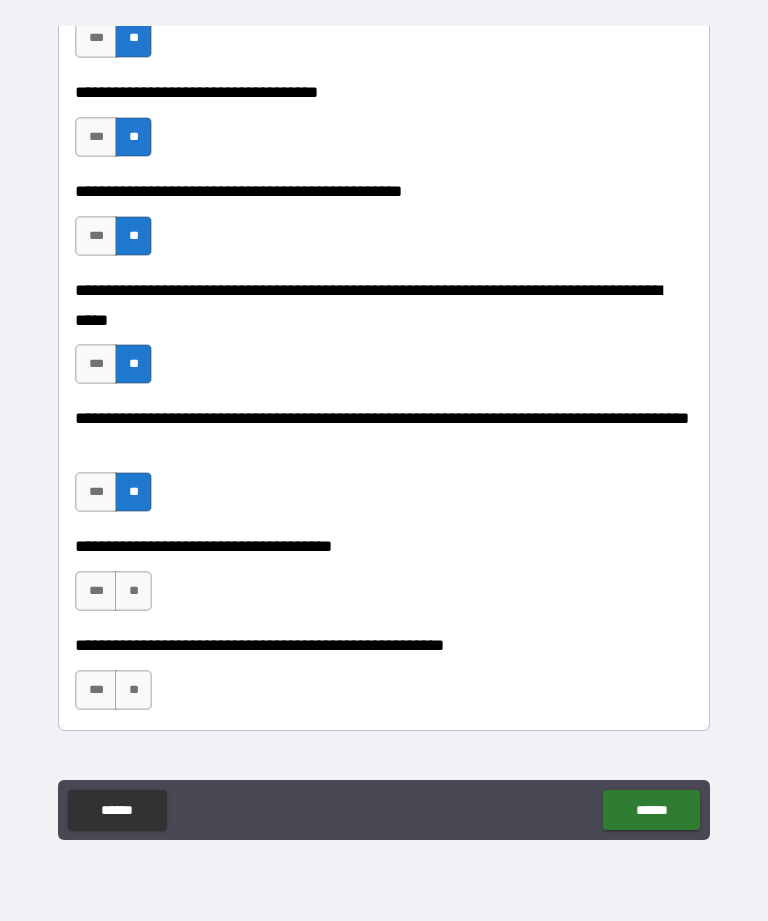 click on "**" at bounding box center (133, 591) 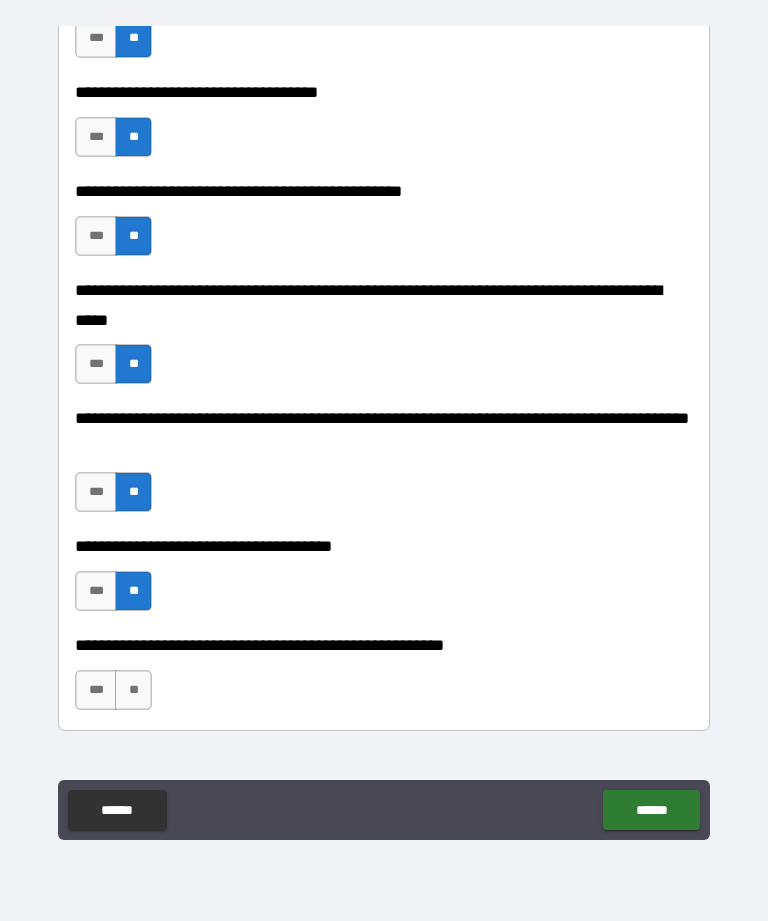 click on "***" at bounding box center (96, 690) 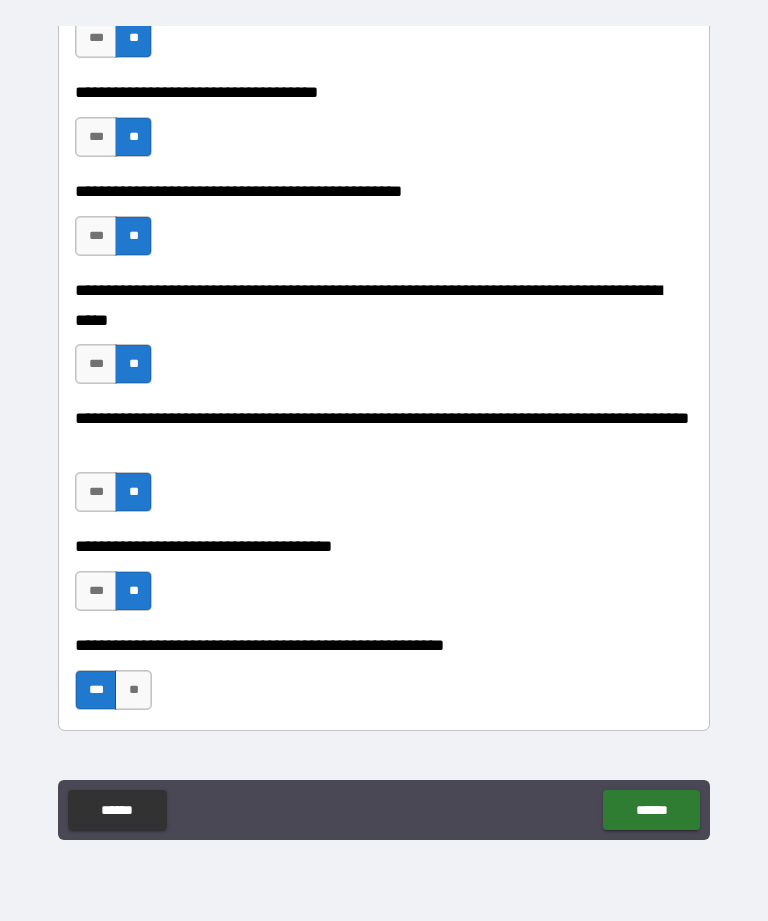click on "******" at bounding box center (651, 810) 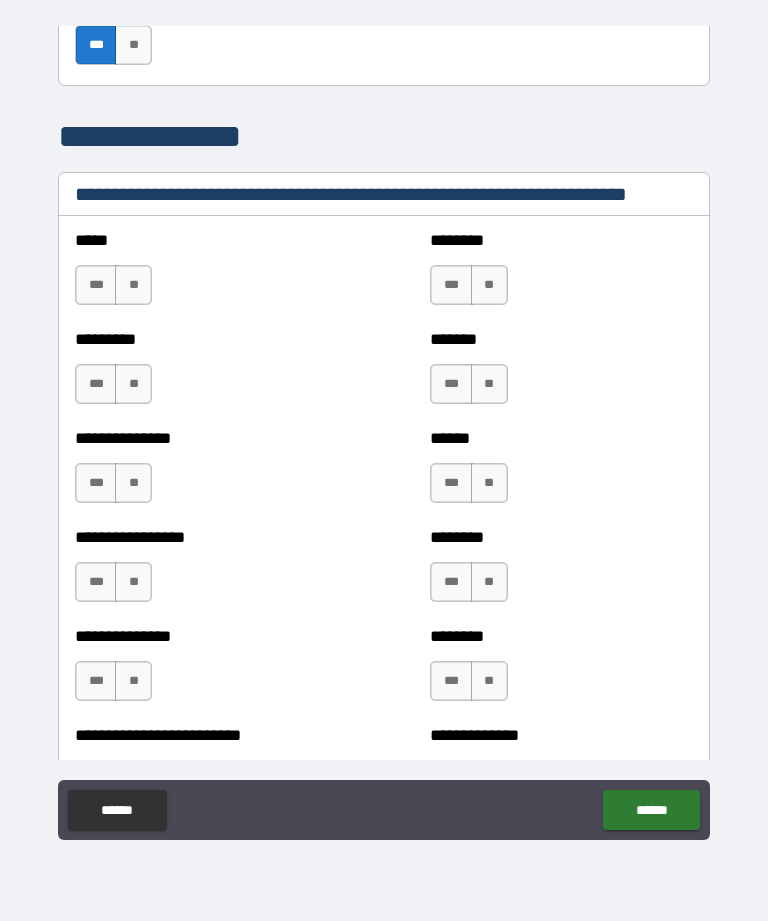 scroll, scrollTop: 1376, scrollLeft: 0, axis: vertical 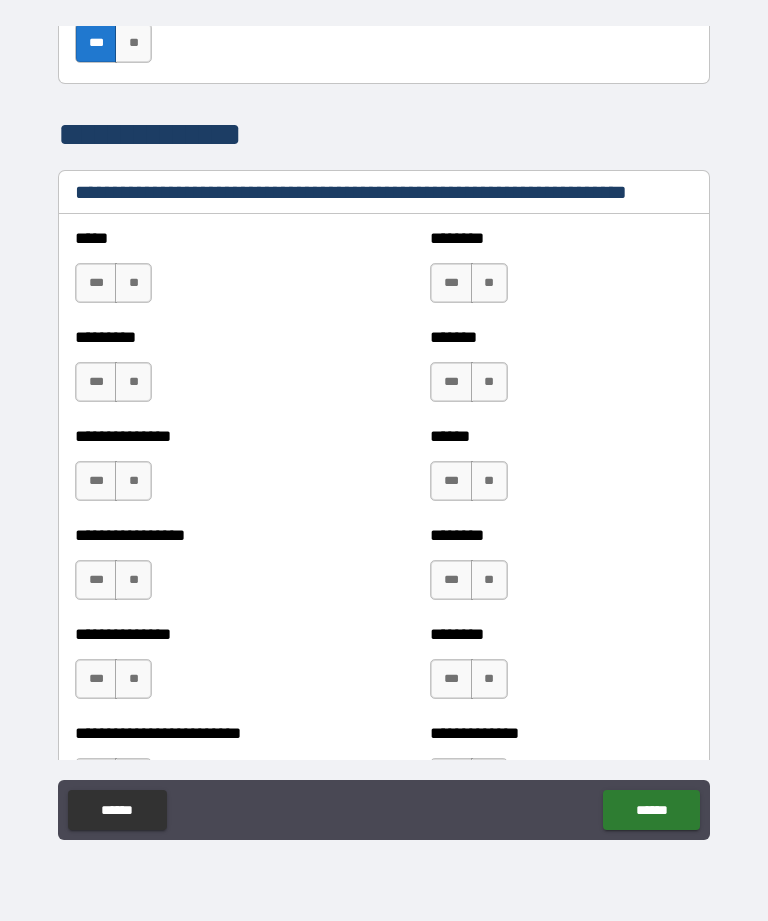 click on "**" at bounding box center (133, 283) 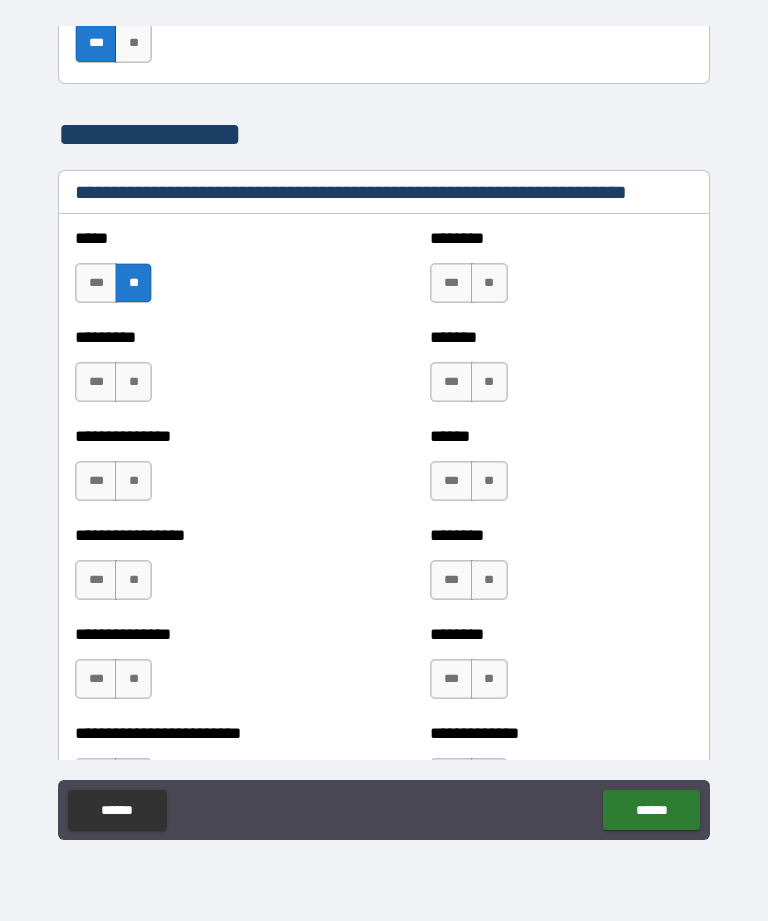 click on "**" at bounding box center [133, 382] 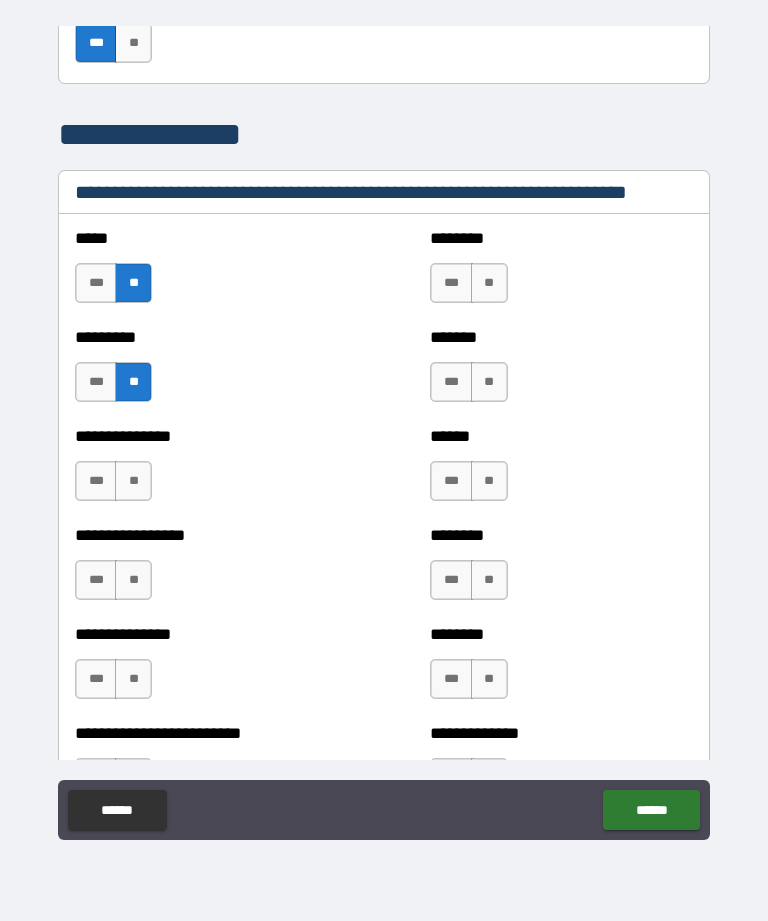 click on "**" at bounding box center (133, 481) 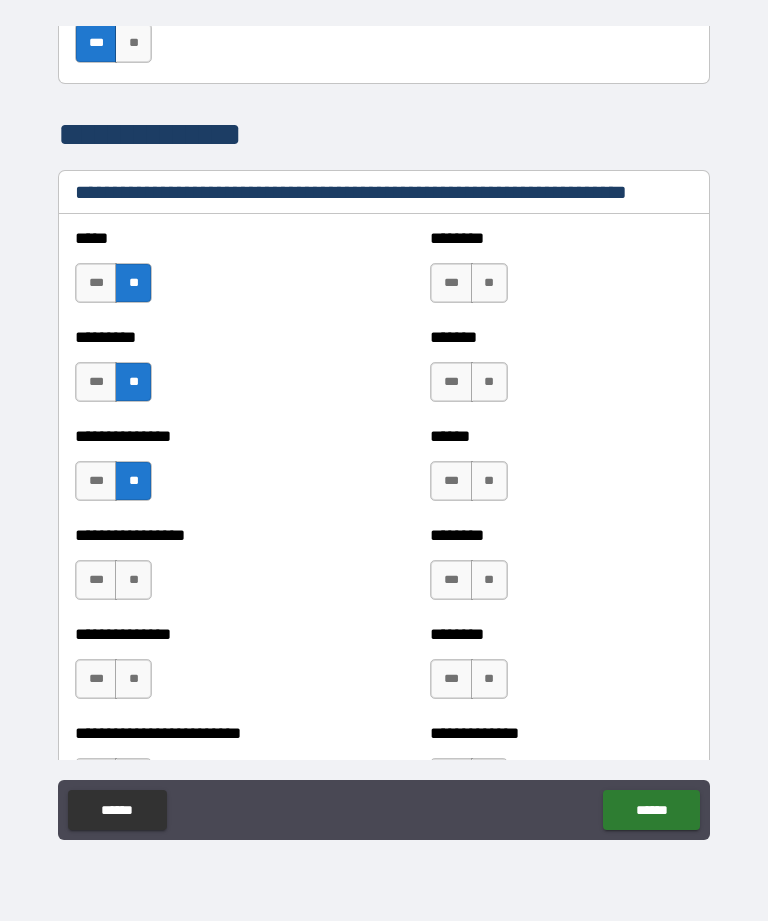 click on "**" at bounding box center [133, 580] 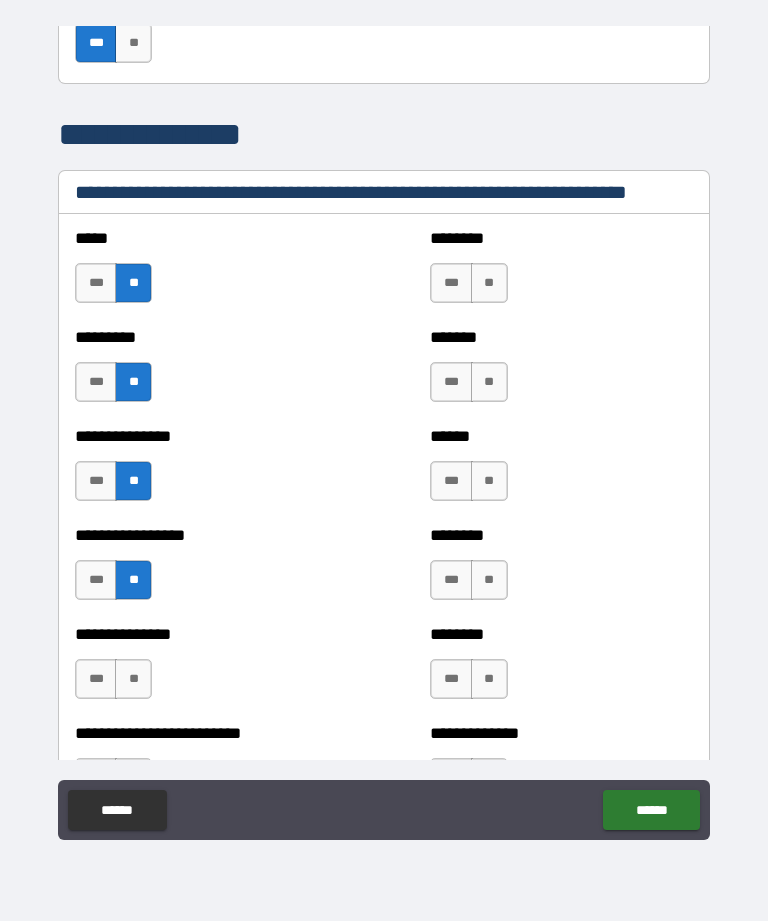 click on "**" at bounding box center (133, 679) 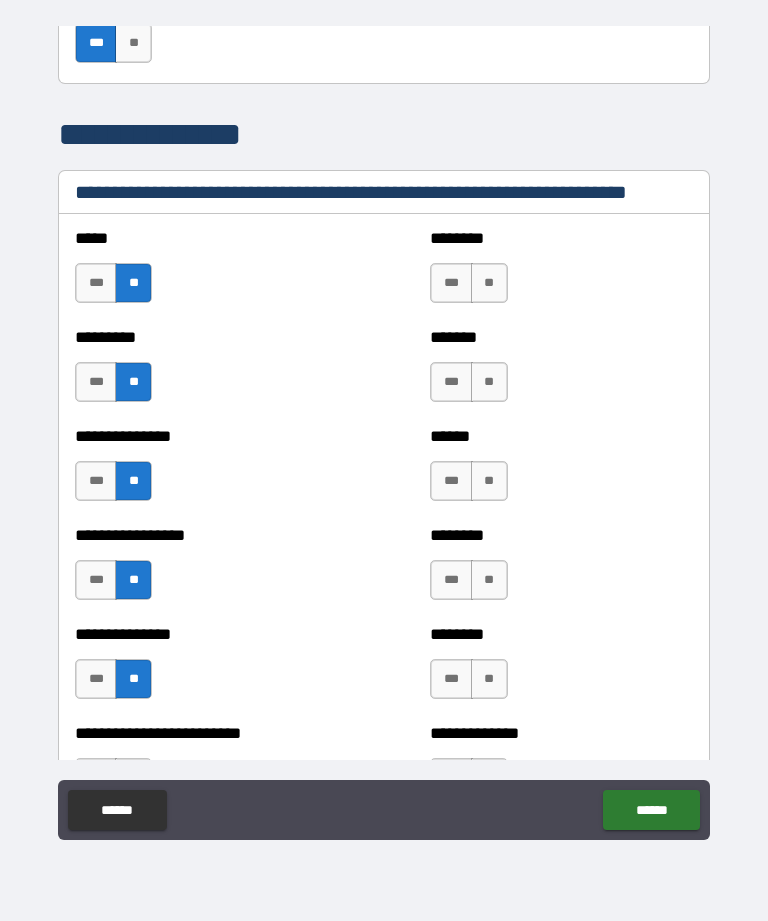 click on "**" at bounding box center [489, 580] 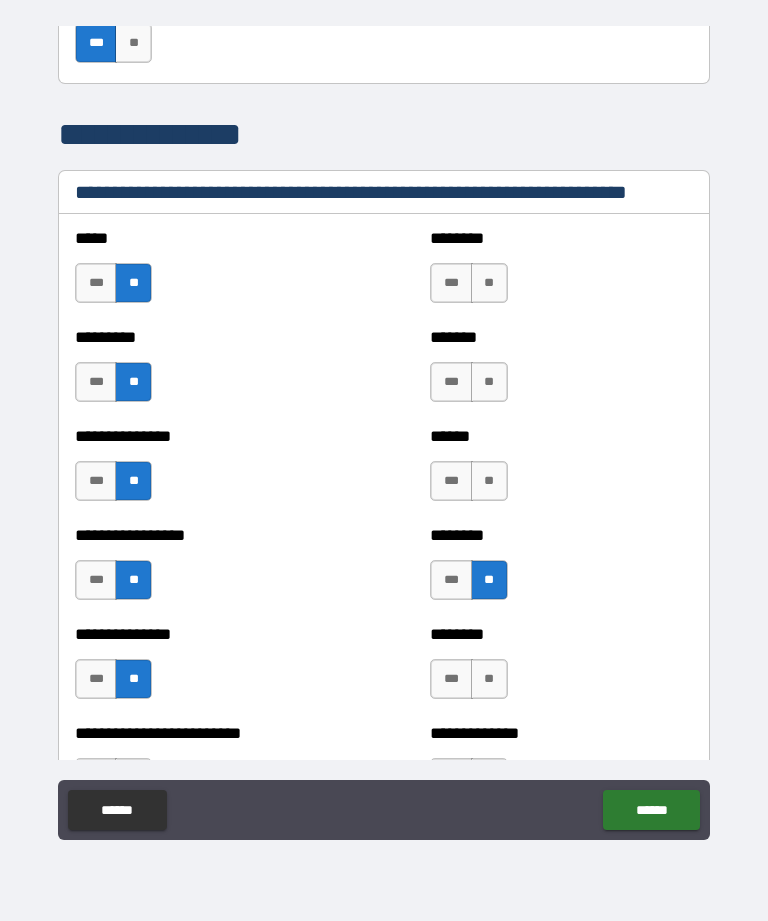 click on "**" at bounding box center [489, 481] 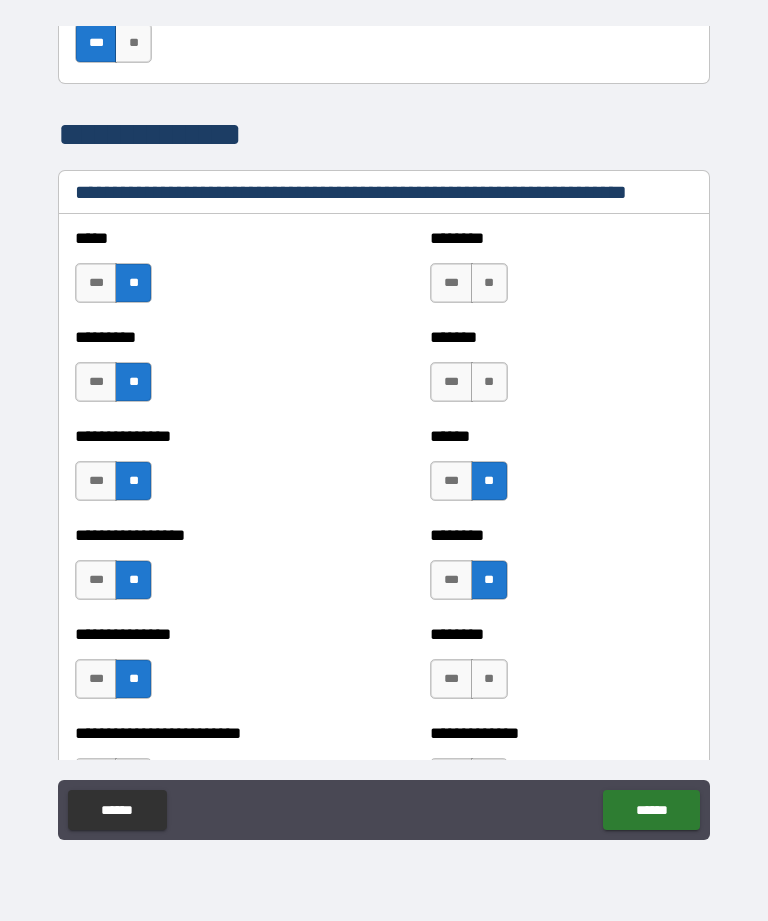 click on "**" at bounding box center (489, 382) 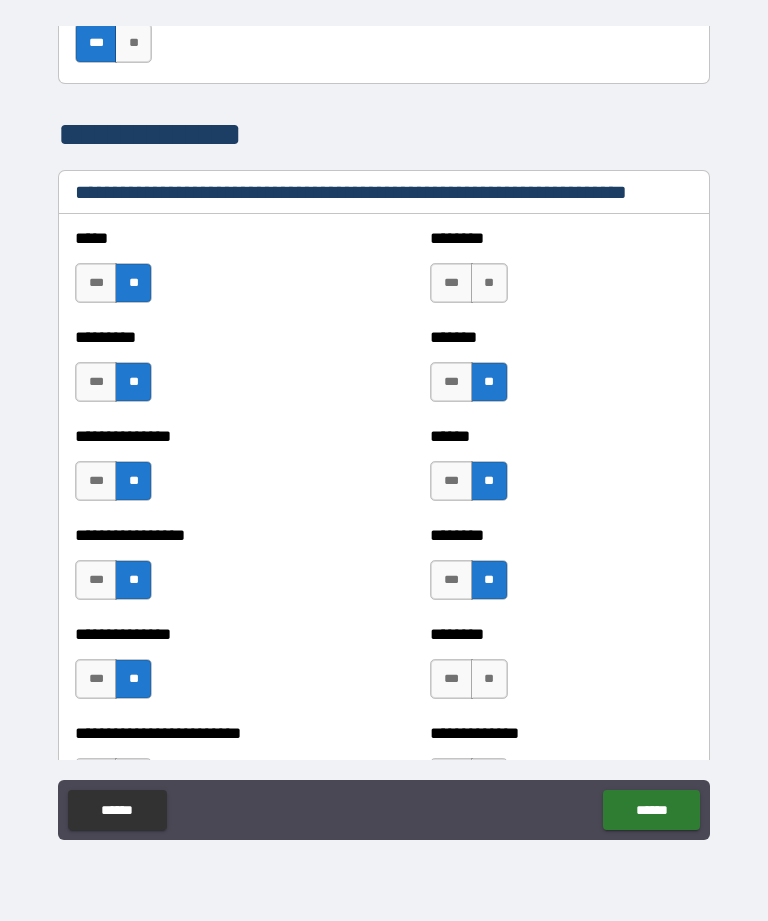 click on "**" at bounding box center [489, 283] 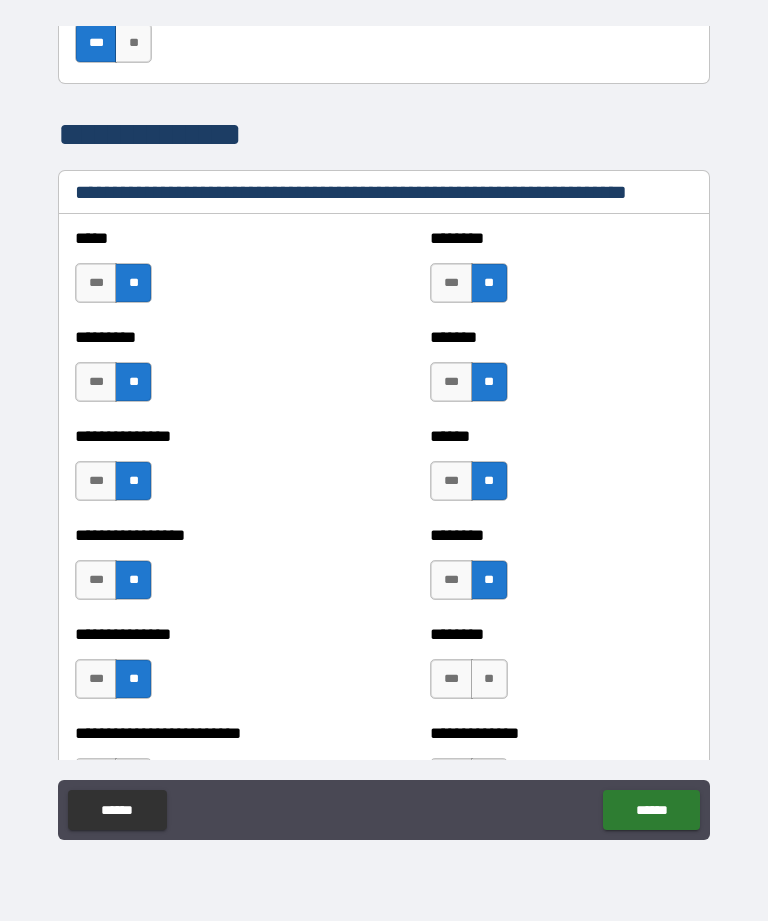 click on "**" at bounding box center (489, 679) 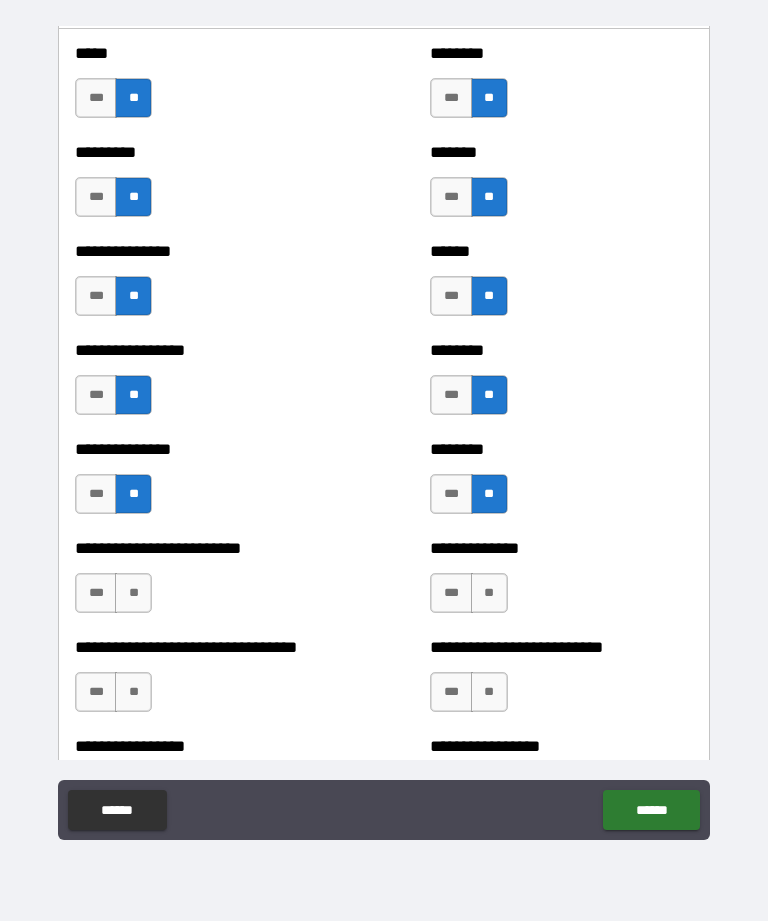 scroll, scrollTop: 1626, scrollLeft: 0, axis: vertical 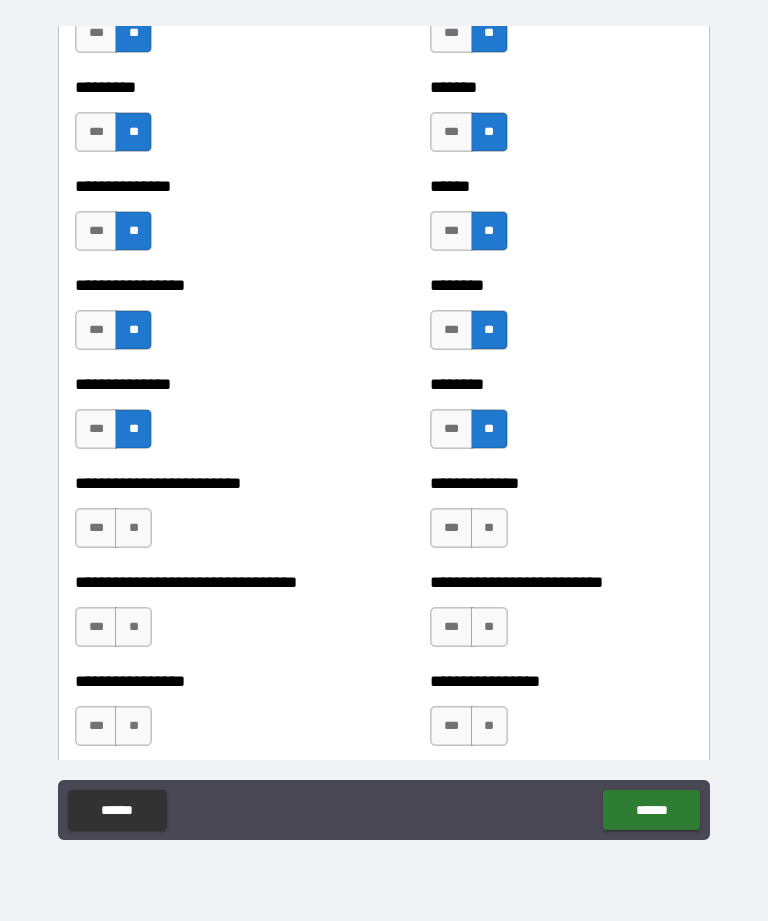 click on "**" at bounding box center (489, 528) 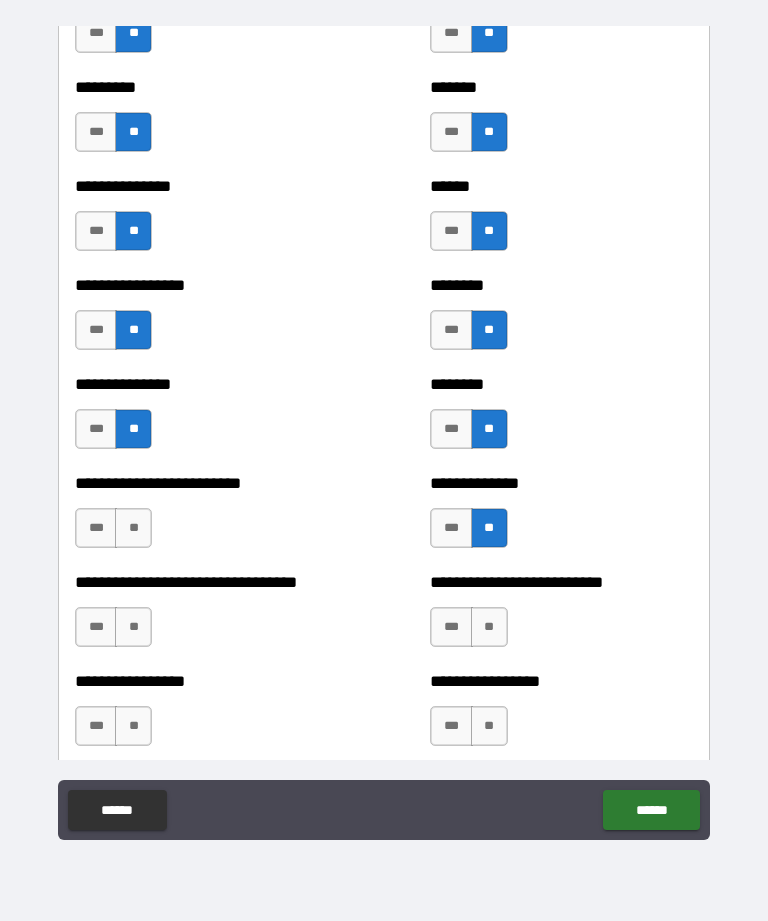 click on "**" at bounding box center [489, 627] 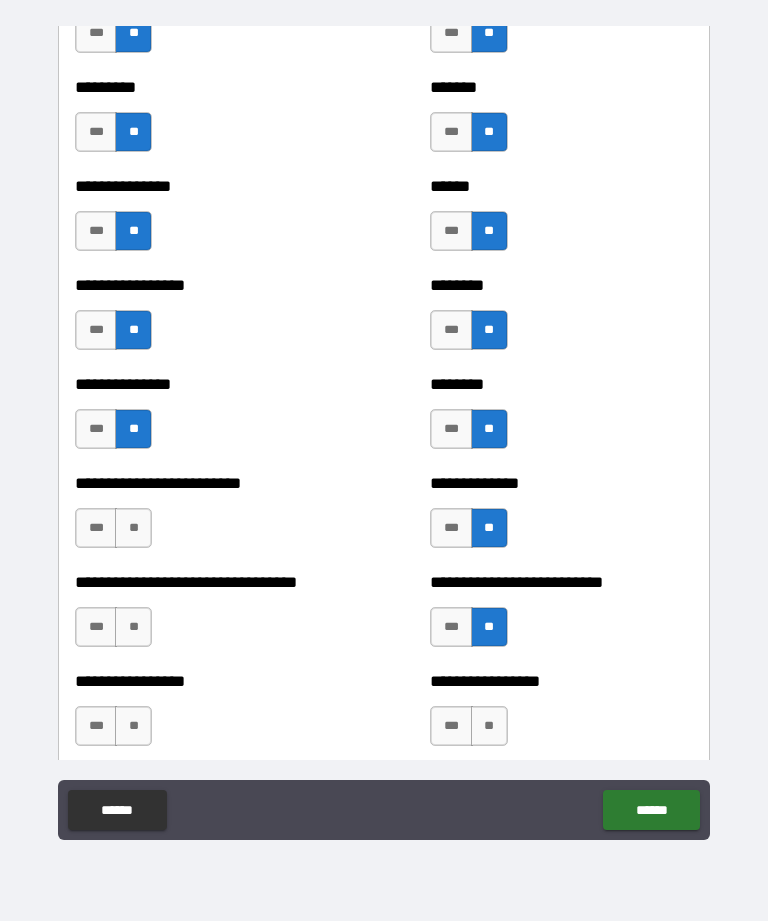 click on "**" at bounding box center (489, 726) 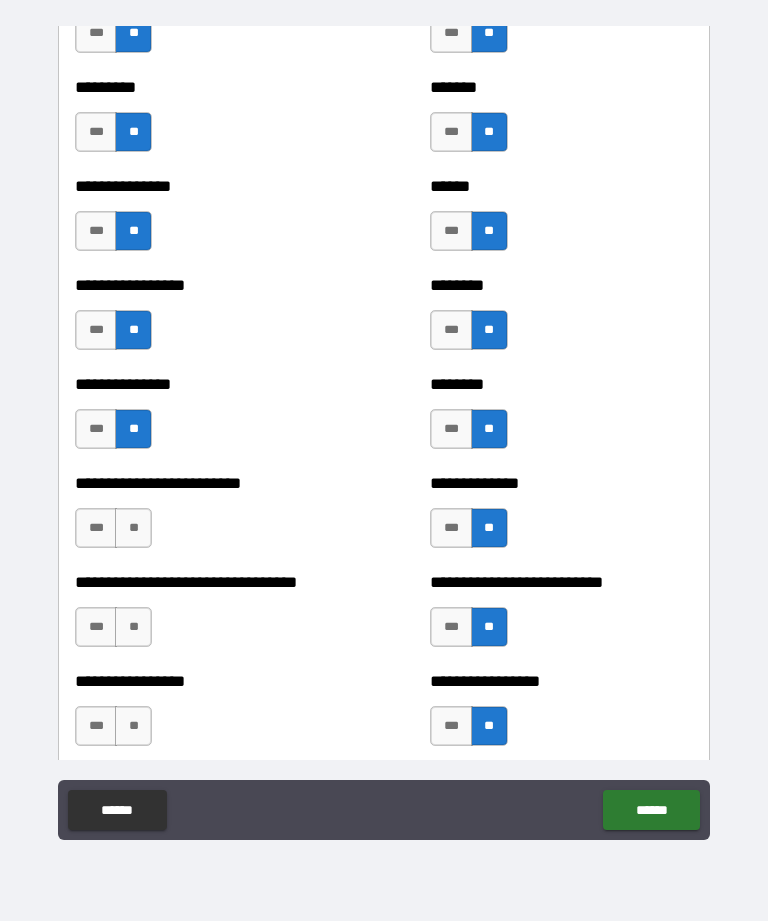 click on "**" at bounding box center (133, 726) 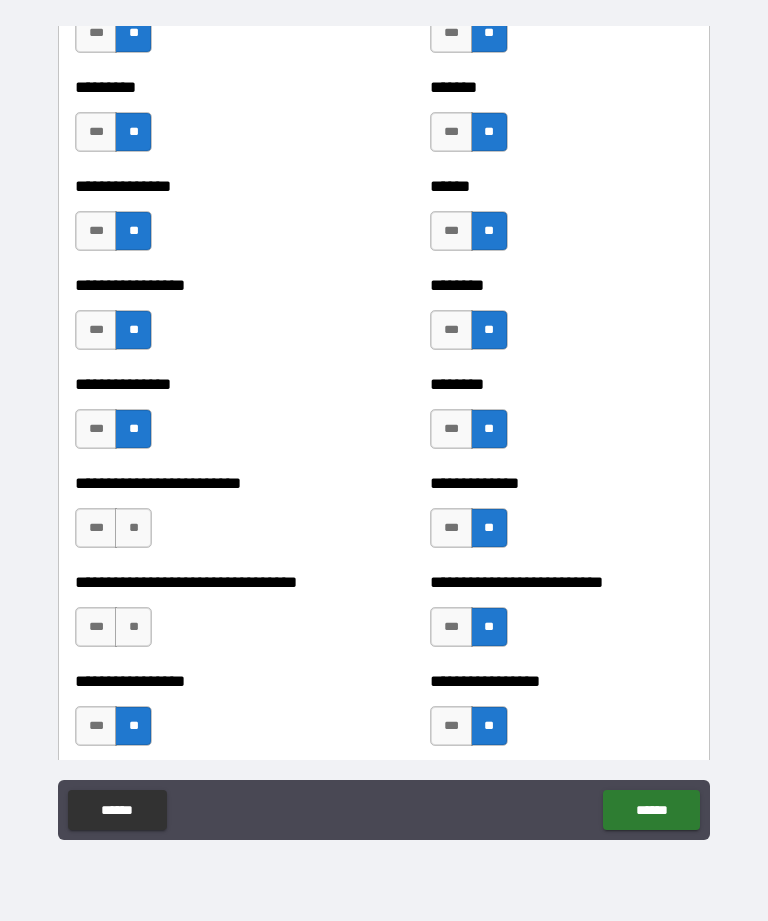 click on "**" at bounding box center [133, 627] 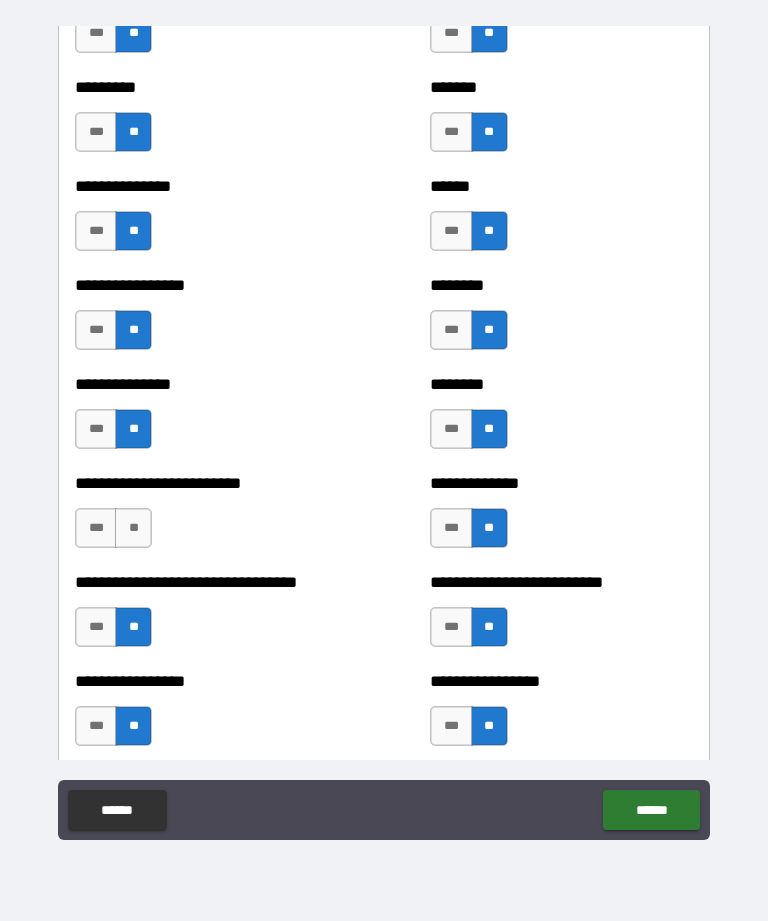 click on "**" at bounding box center (133, 528) 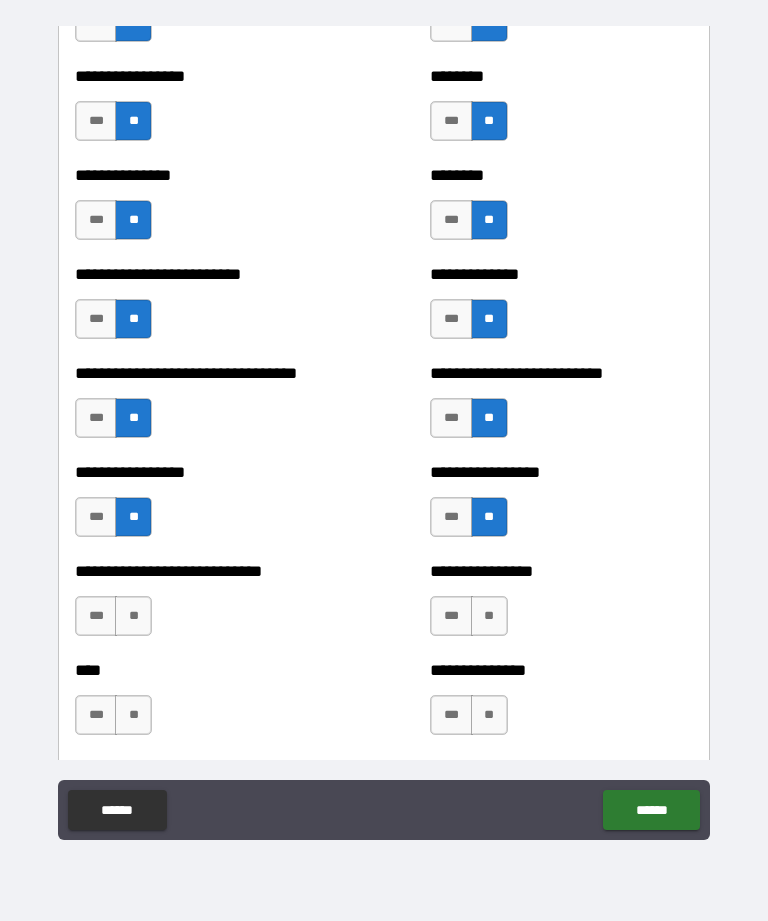 scroll, scrollTop: 1832, scrollLeft: 0, axis: vertical 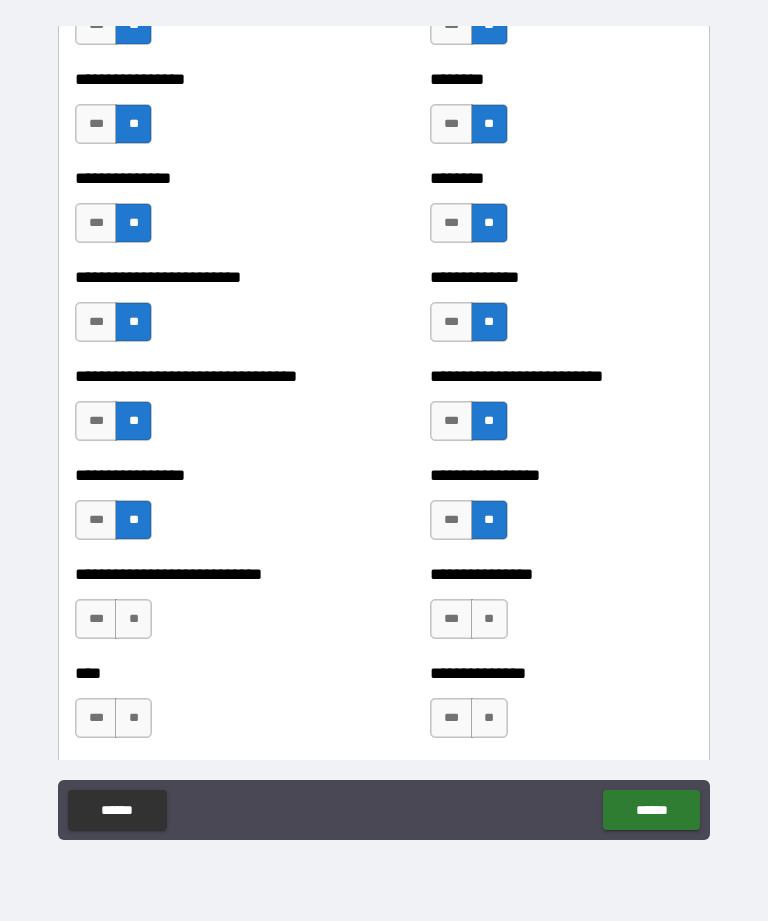 click on "**" at bounding box center [133, 619] 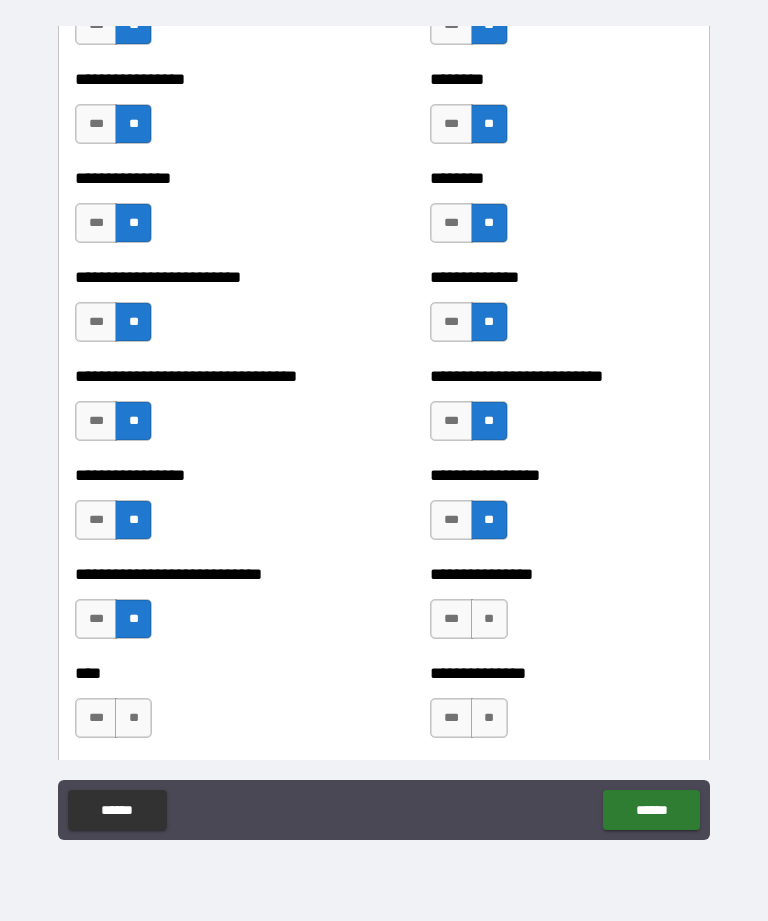 click on "**" at bounding box center (133, 718) 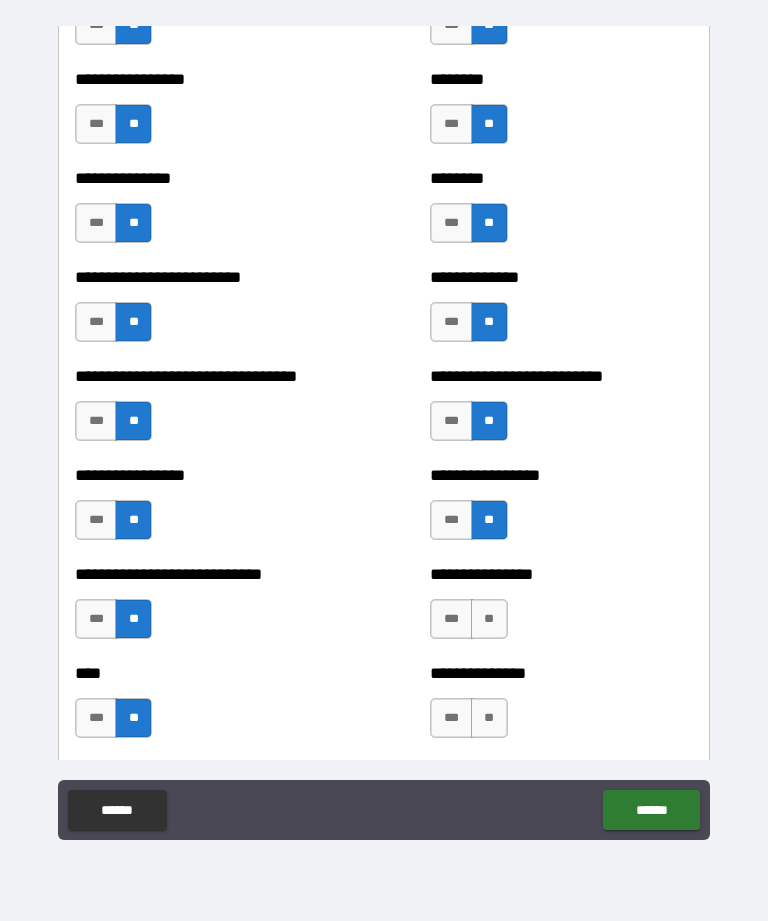click on "**" at bounding box center [489, 619] 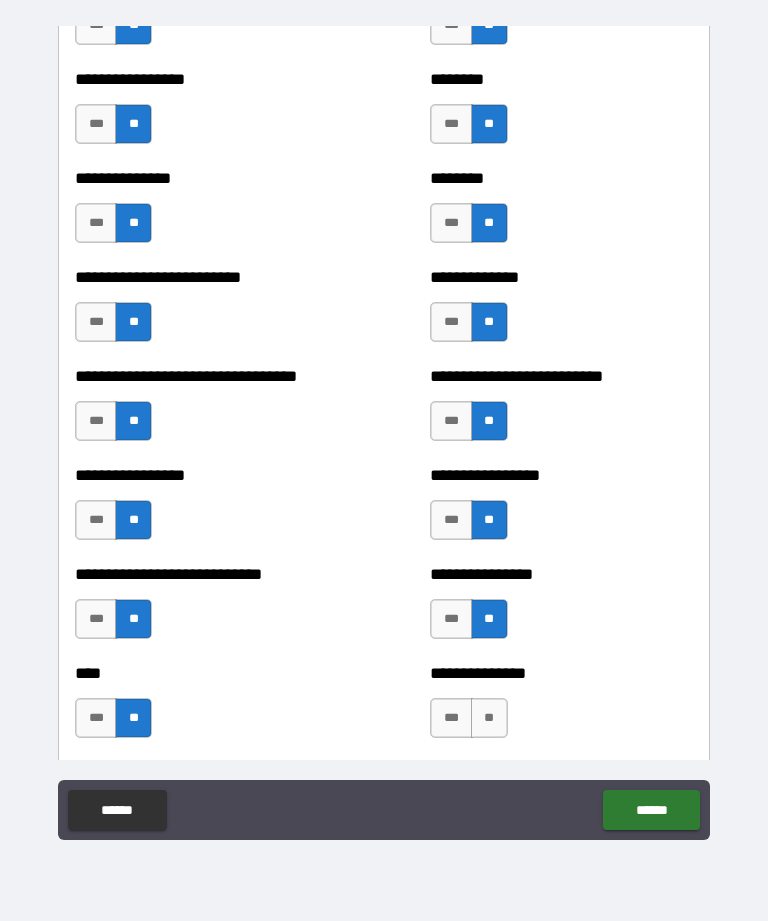 click on "**" at bounding box center (489, 718) 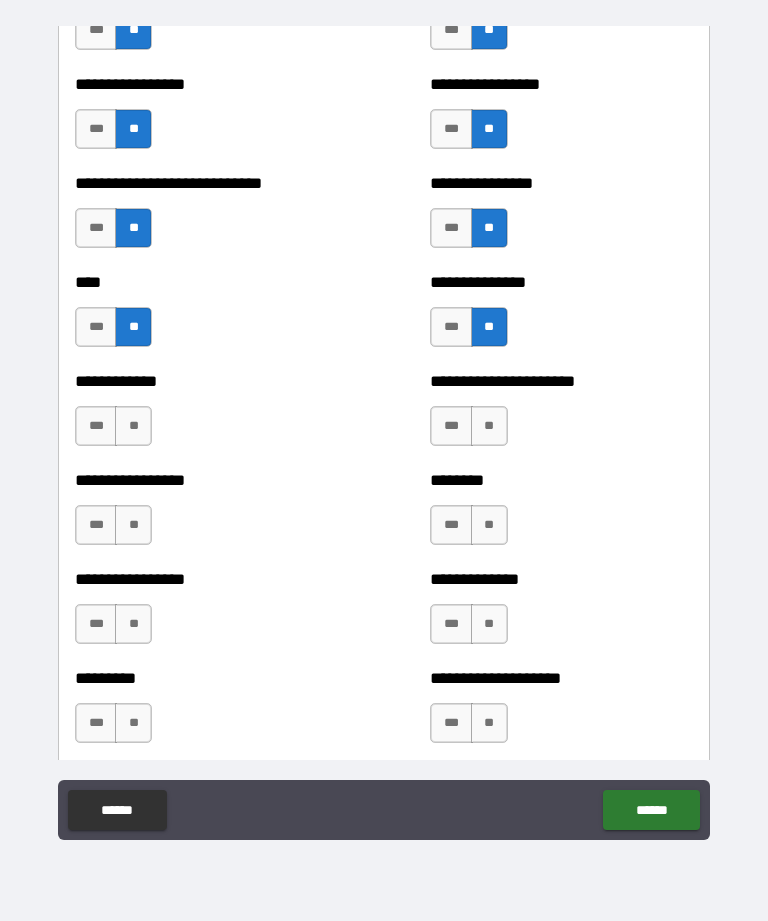 scroll, scrollTop: 2230, scrollLeft: 0, axis: vertical 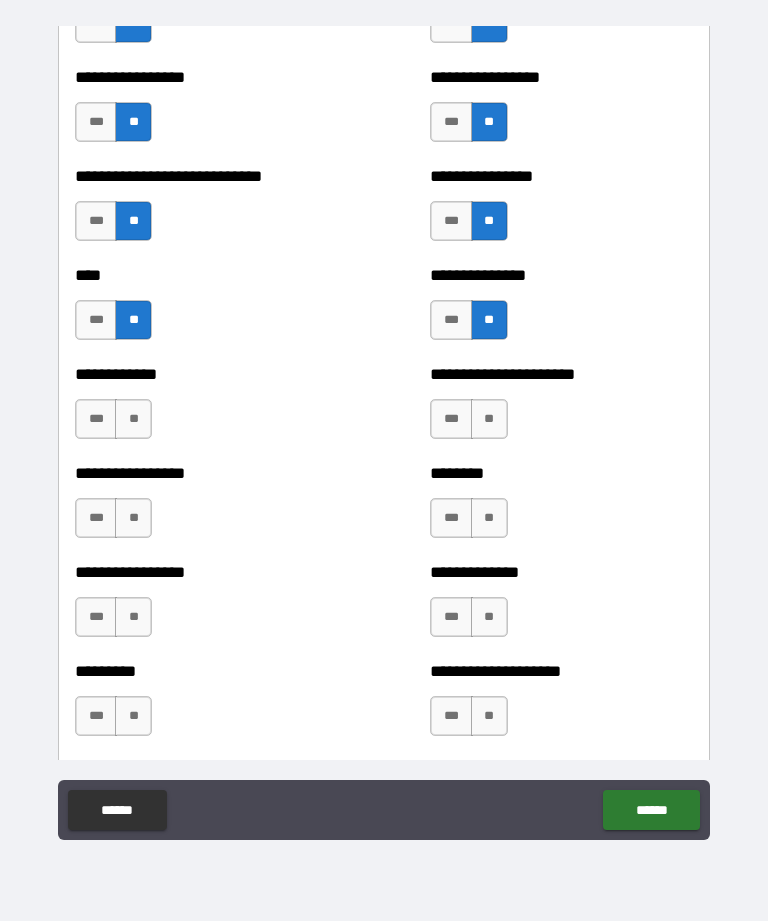 click on "**" at bounding box center [133, 419] 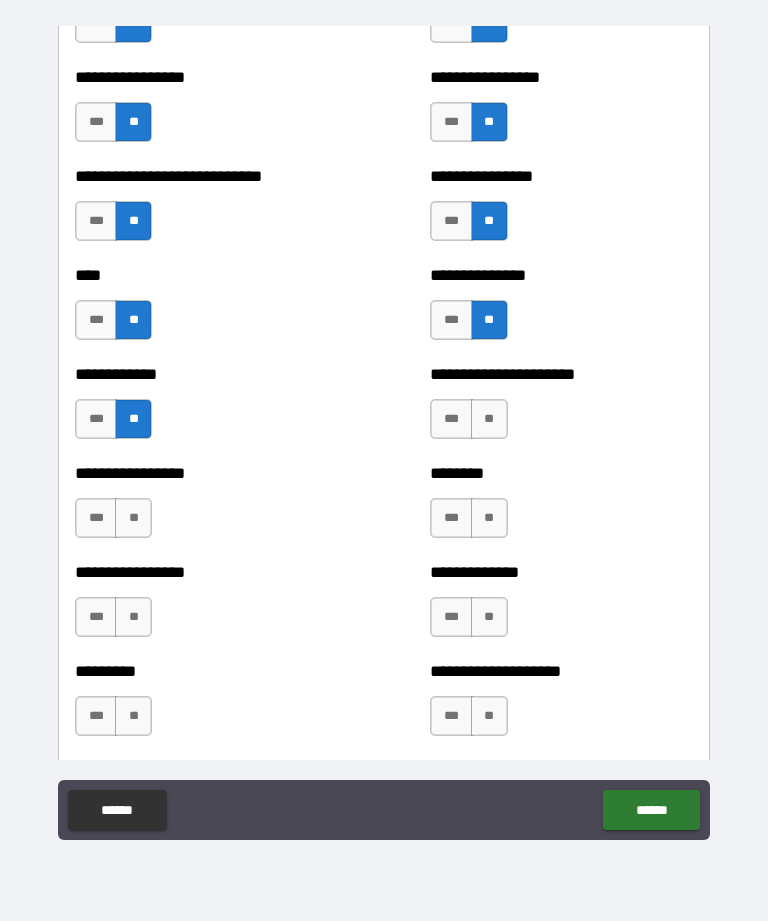 click on "**" at bounding box center (133, 518) 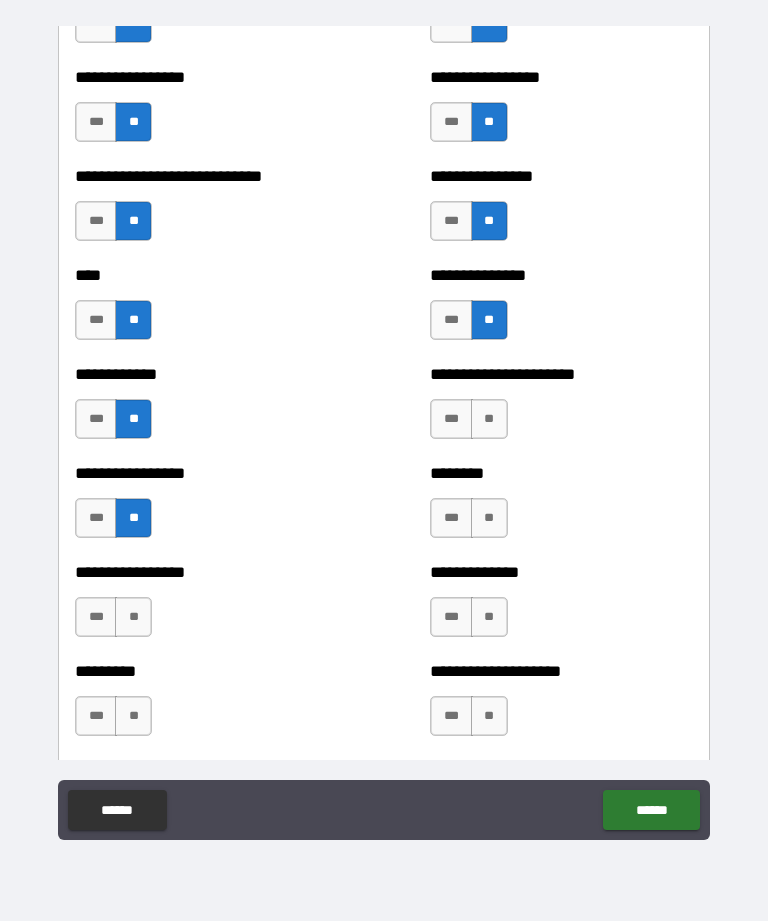 click on "**" at bounding box center (133, 617) 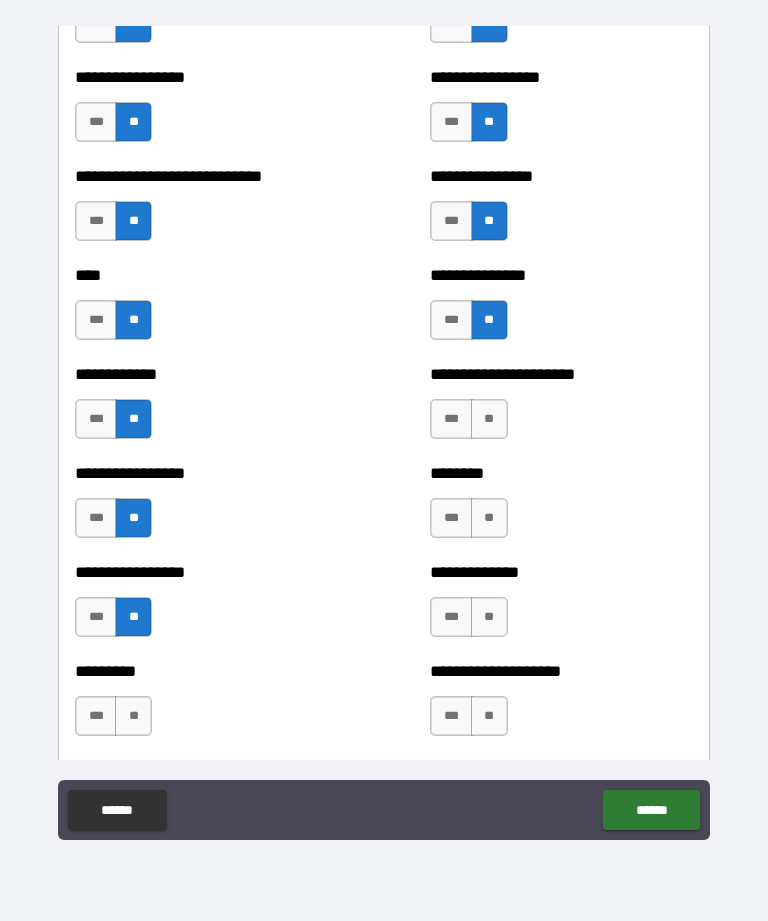 click on "**" at bounding box center [133, 716] 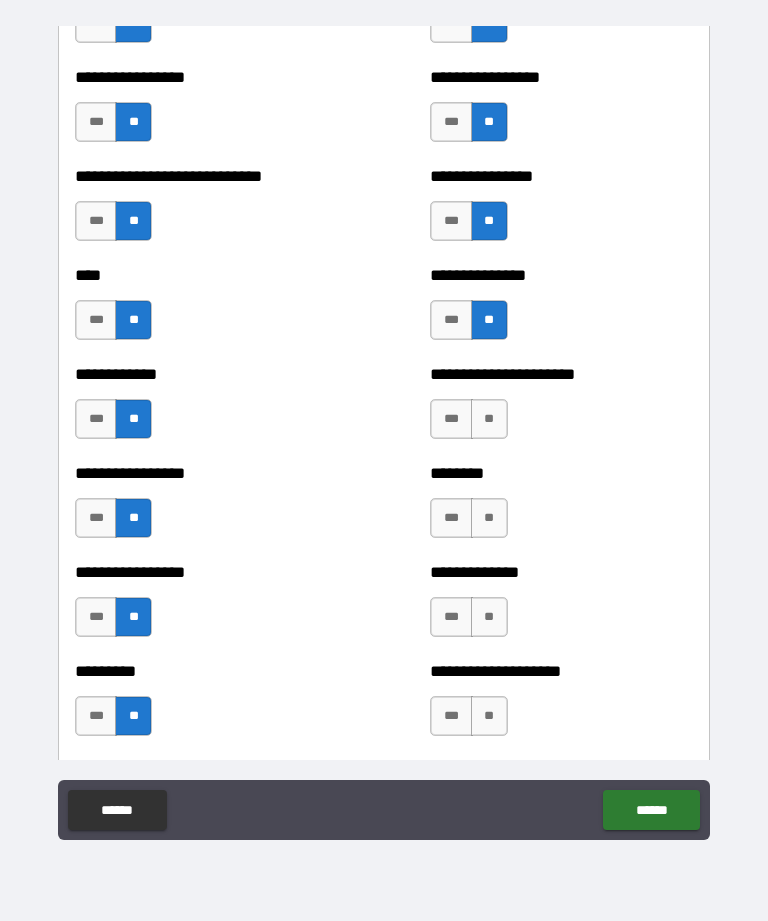 click on "**" at bounding box center (489, 716) 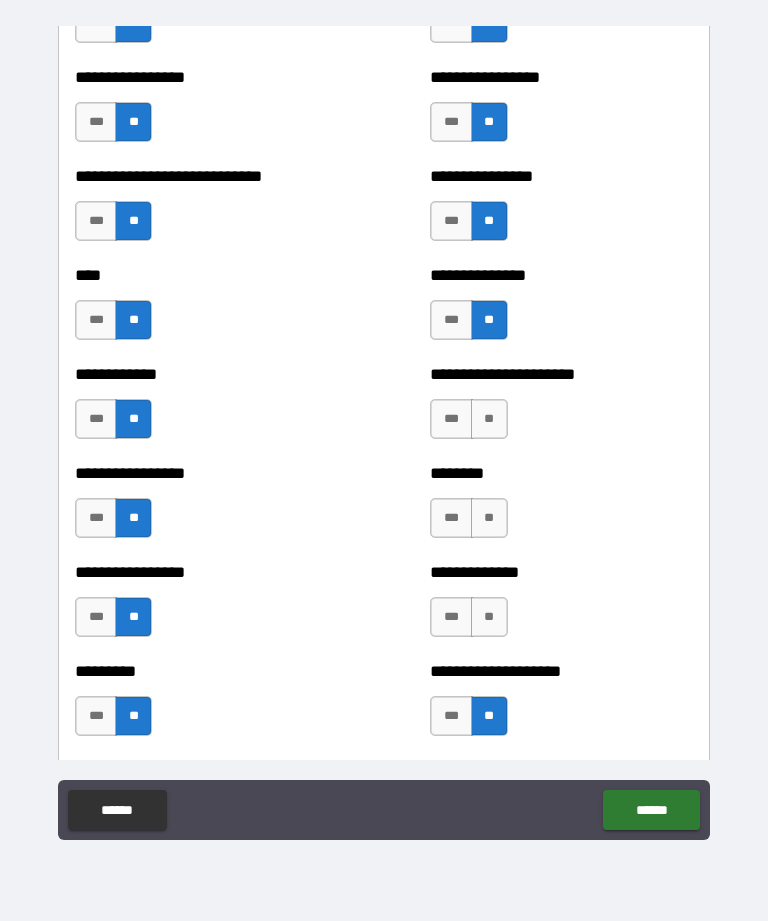 click on "**" at bounding box center [489, 617] 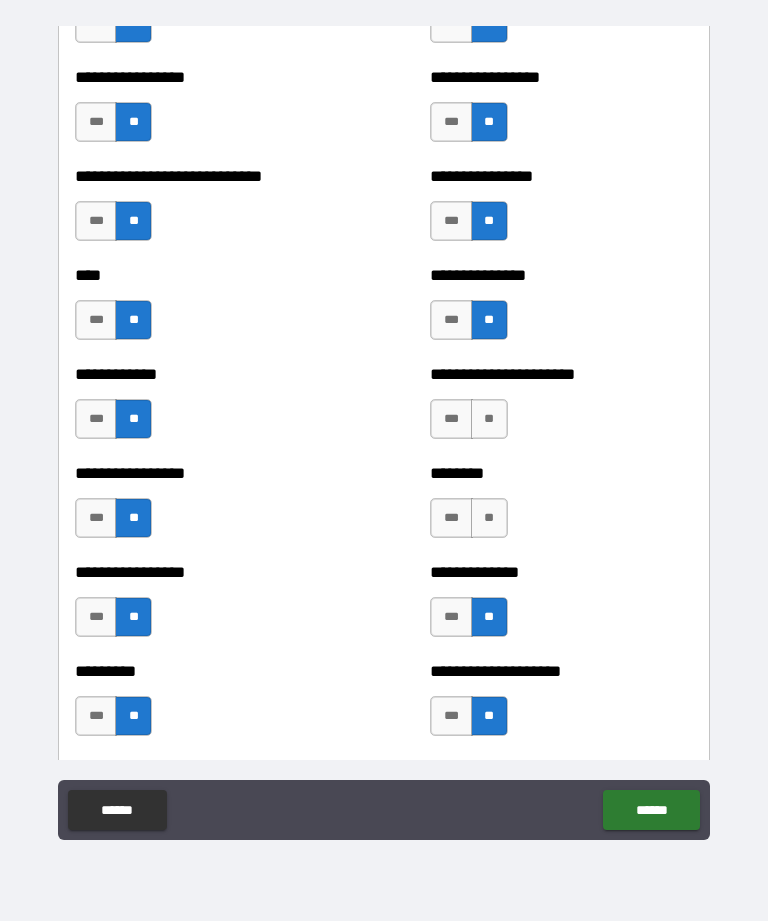 click on "**" at bounding box center (489, 518) 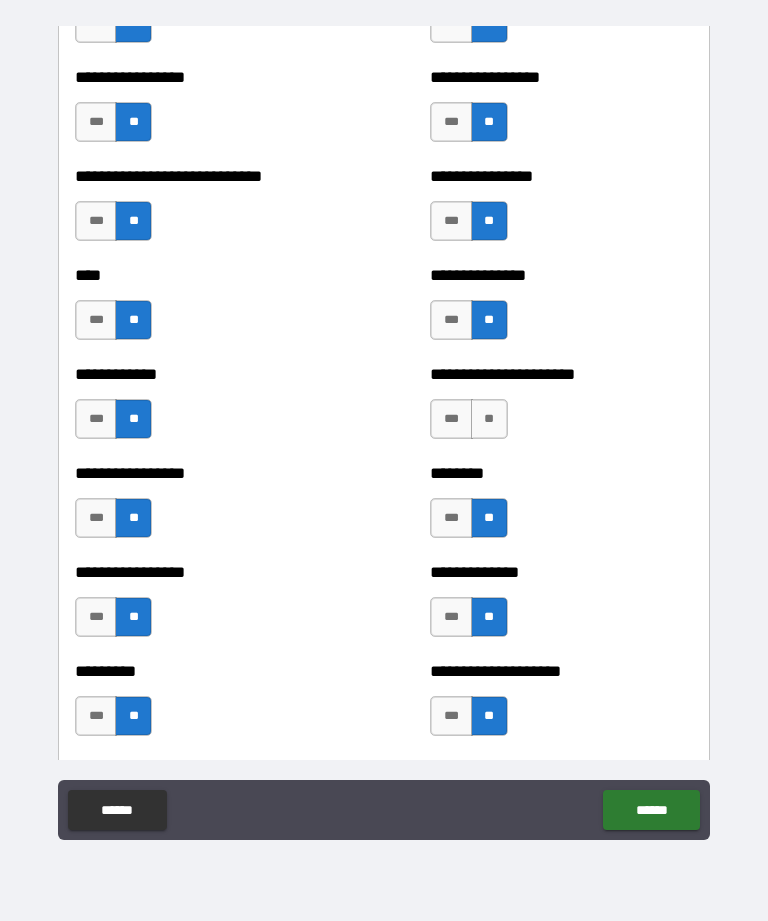 click on "**" at bounding box center [489, 419] 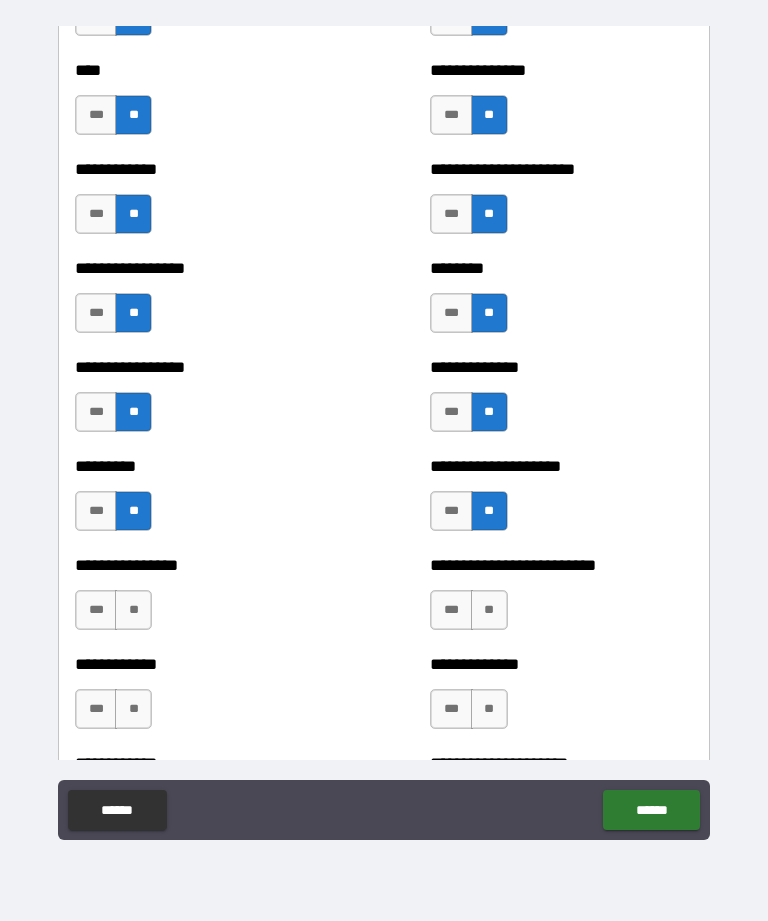 scroll, scrollTop: 2453, scrollLeft: 0, axis: vertical 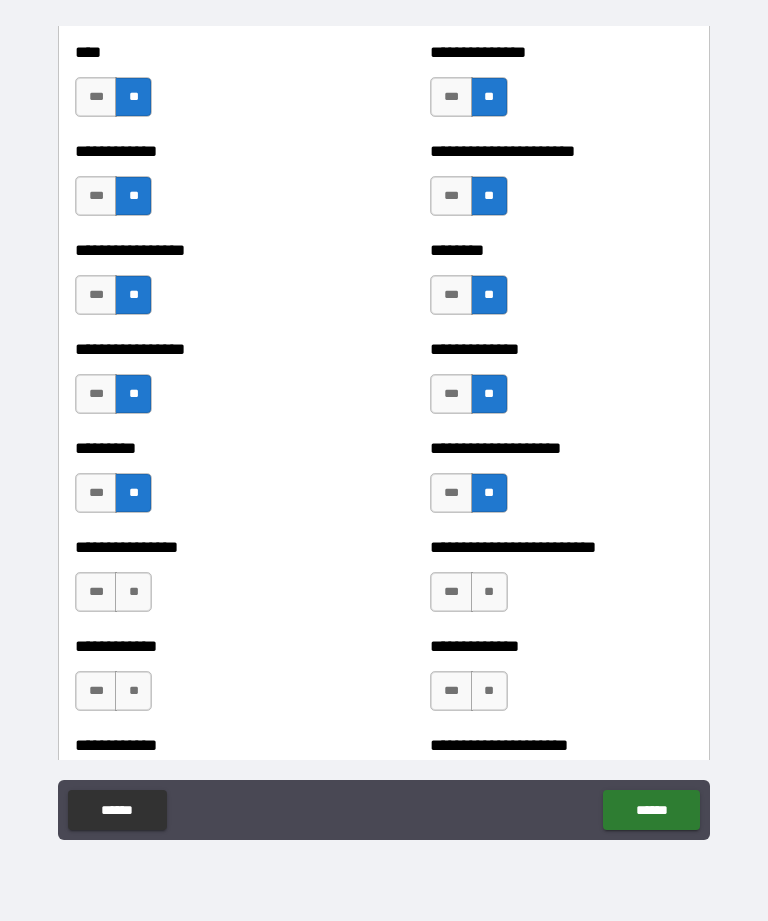 click on "**" at bounding box center [133, 592] 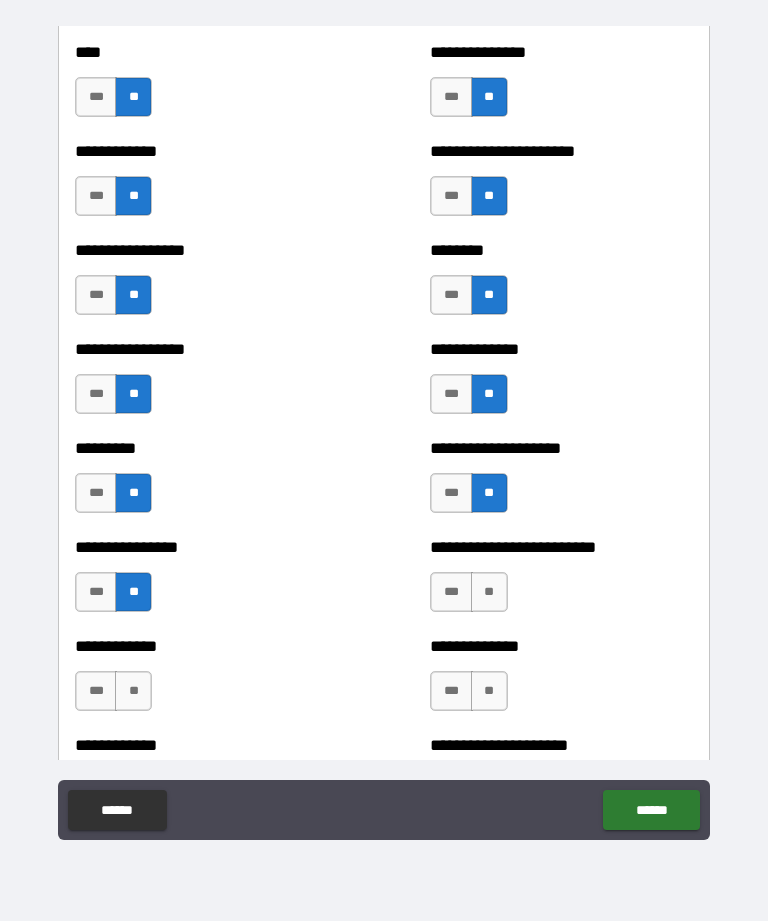 click on "**" at bounding box center (133, 691) 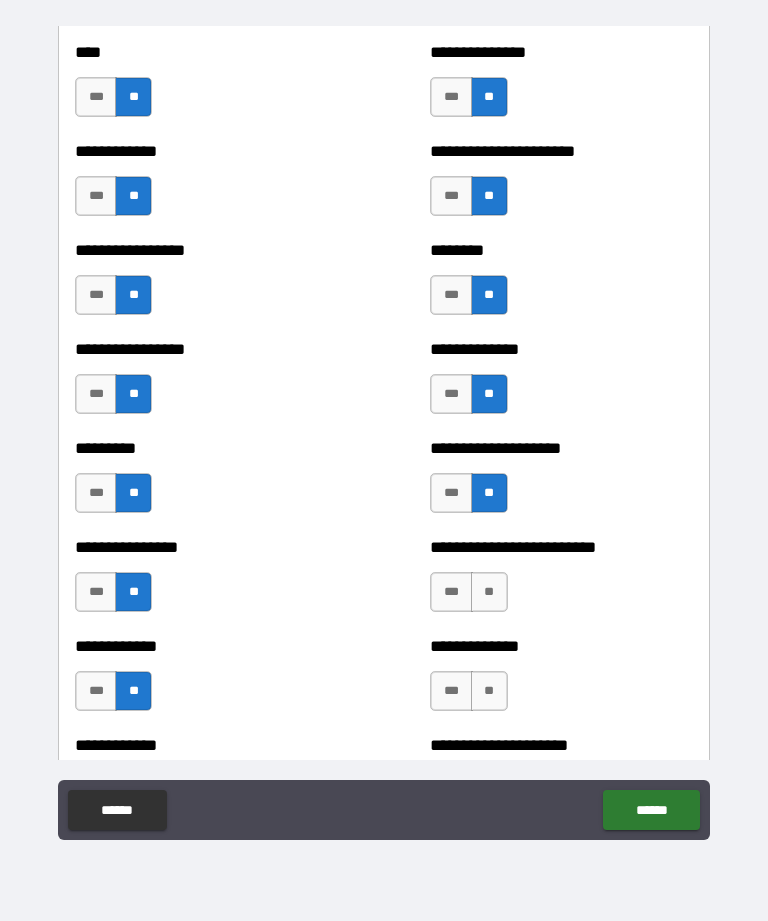 click on "**" at bounding box center (489, 592) 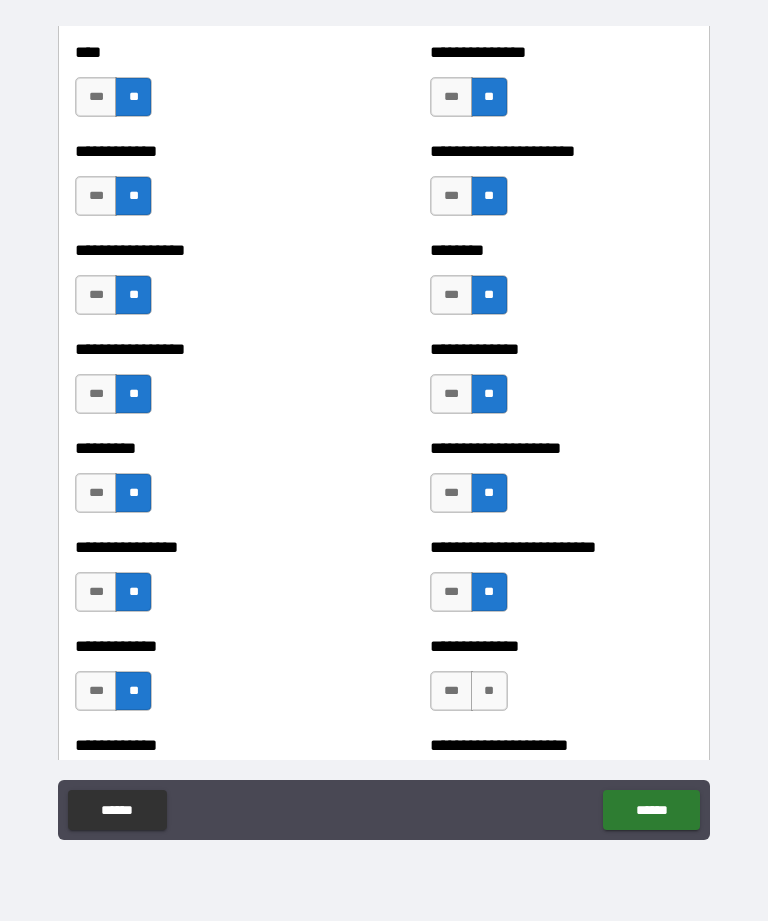click on "**" at bounding box center [489, 691] 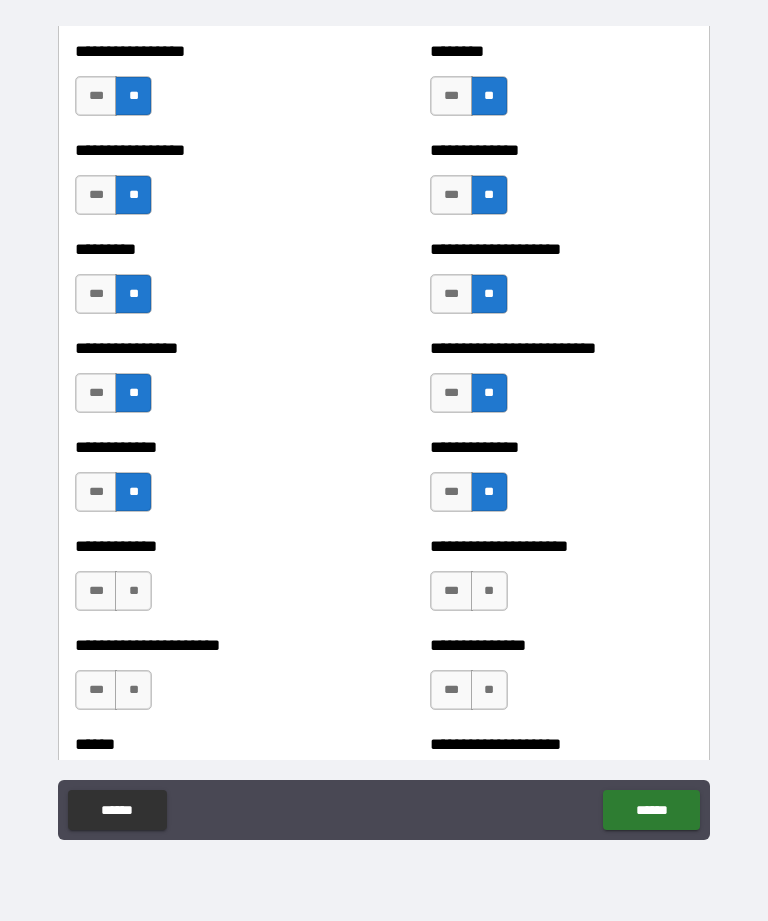 scroll, scrollTop: 2678, scrollLeft: 0, axis: vertical 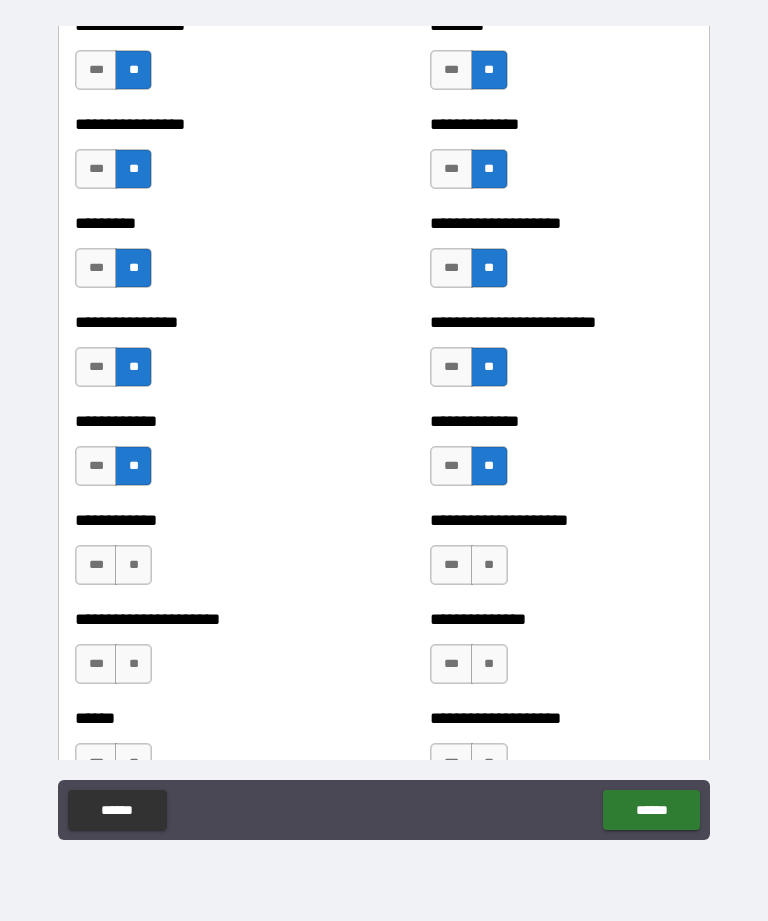 click on "**" at bounding box center [489, 565] 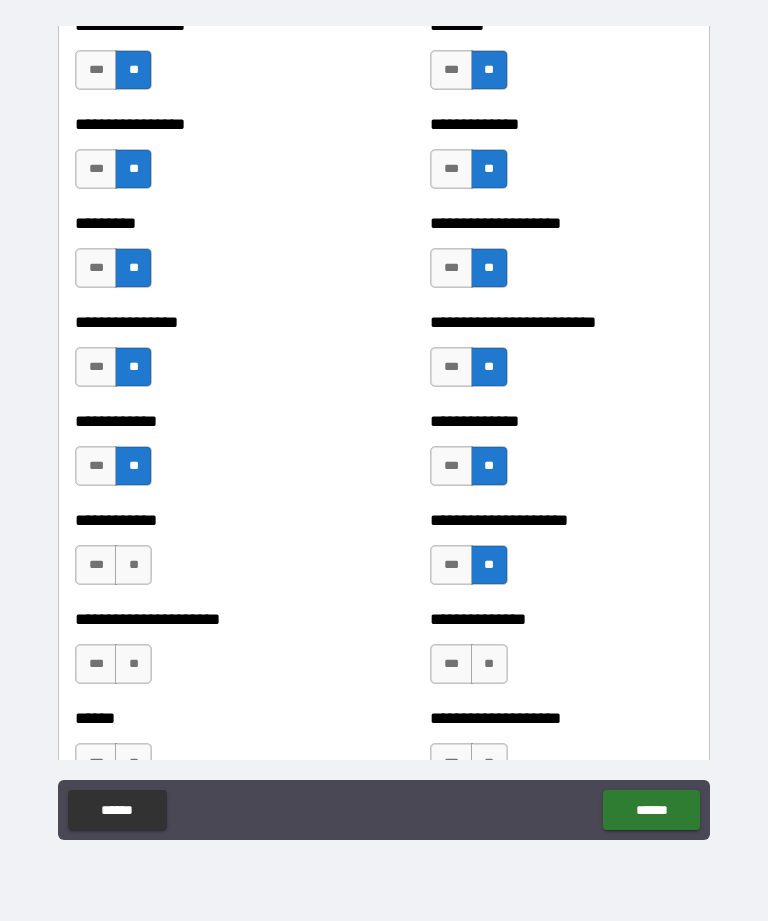 click on "**" at bounding box center [489, 664] 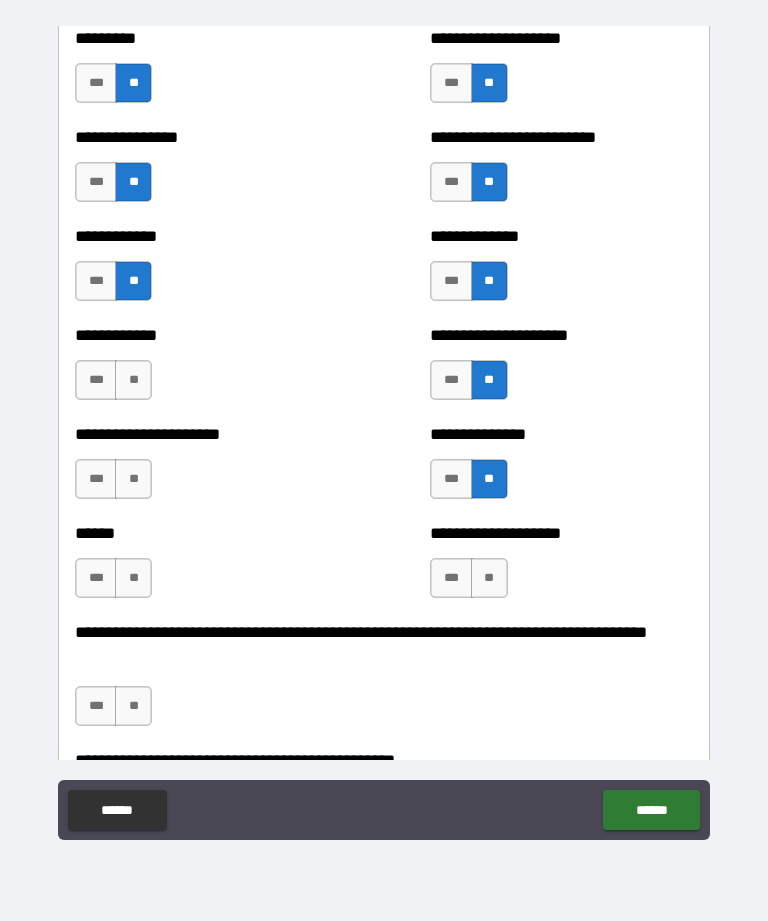 scroll, scrollTop: 2878, scrollLeft: 0, axis: vertical 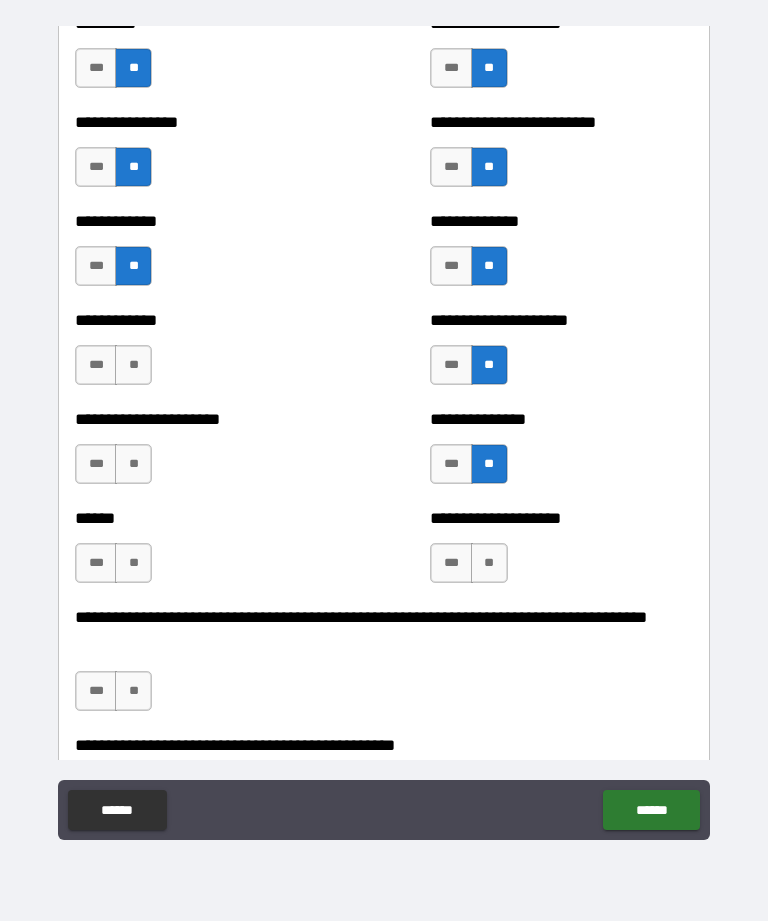 click on "**" at bounding box center [489, 563] 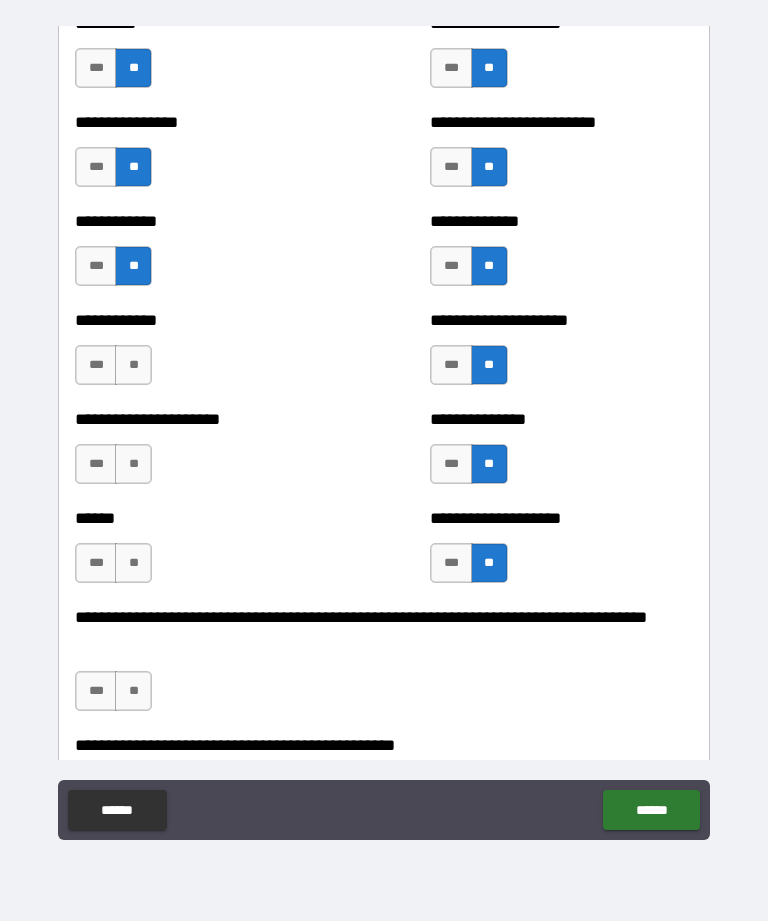click on "**" at bounding box center (133, 563) 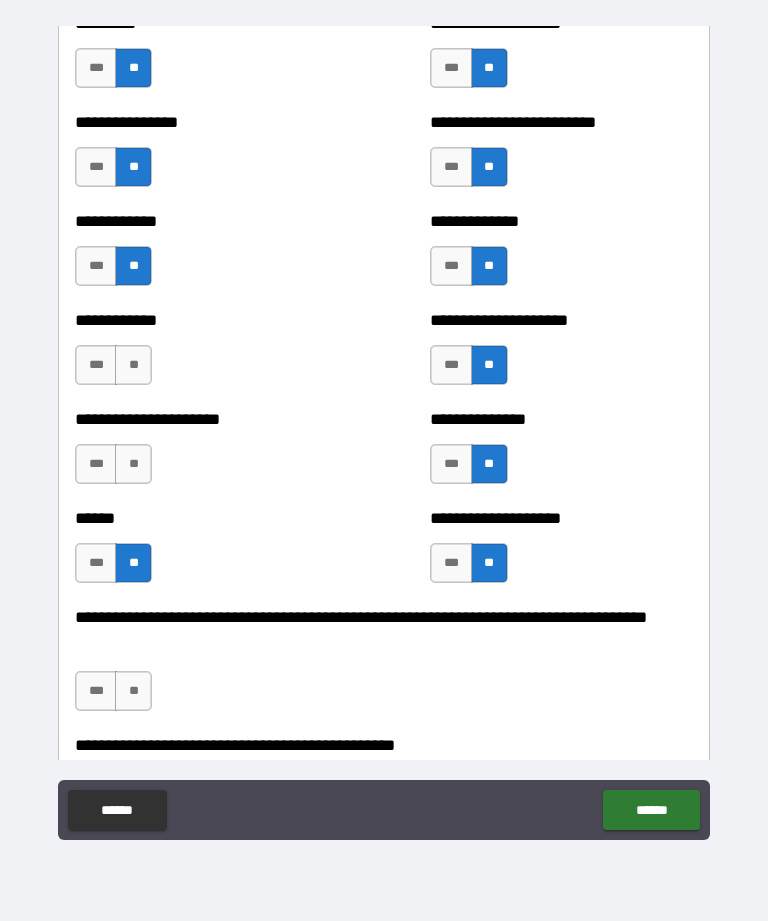 click on "**" at bounding box center [133, 464] 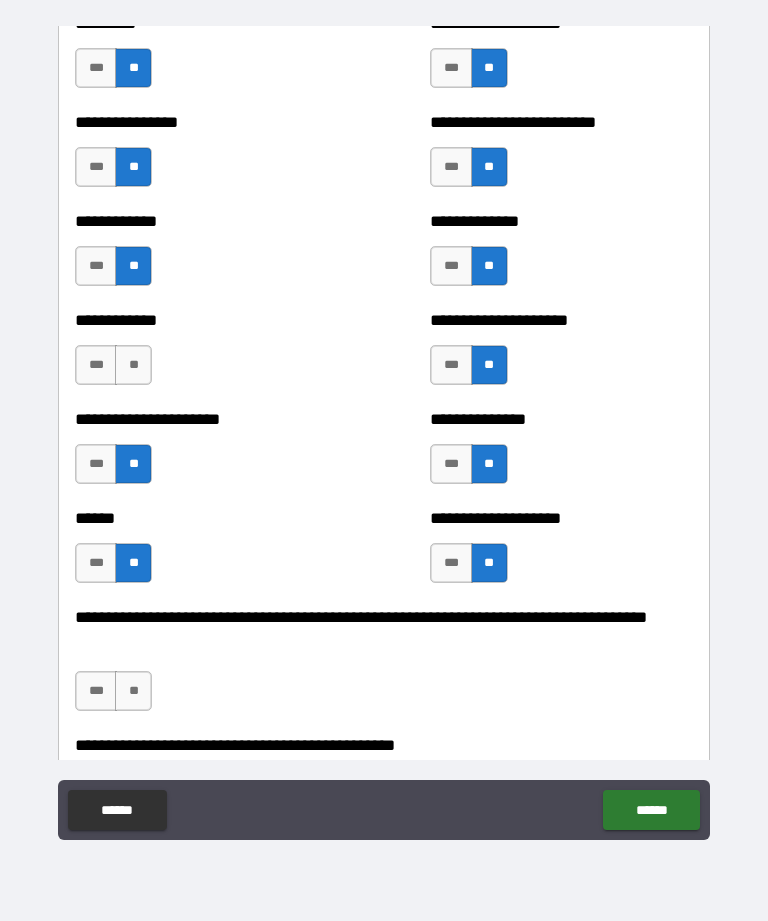 click on "**" at bounding box center (133, 365) 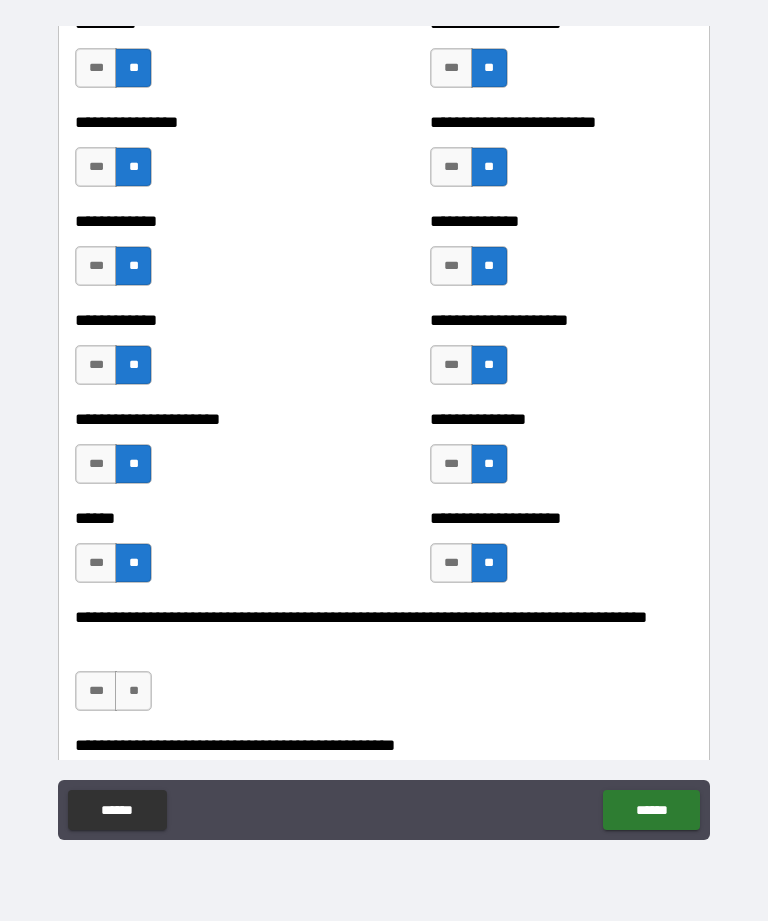 click on "**" at bounding box center (133, 691) 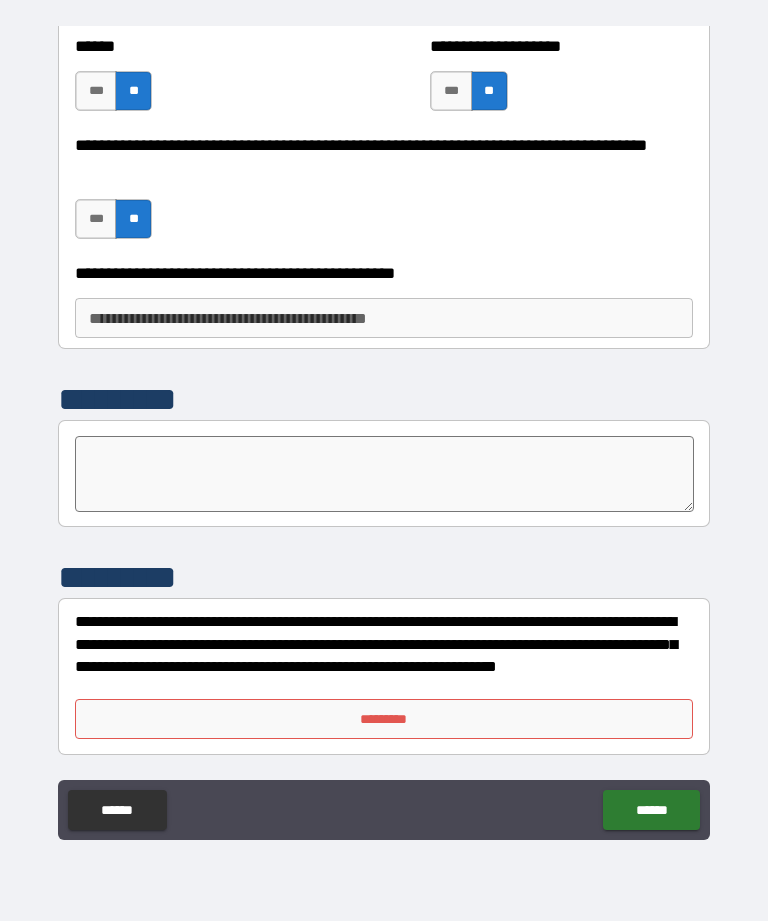 scroll, scrollTop: 3350, scrollLeft: 0, axis: vertical 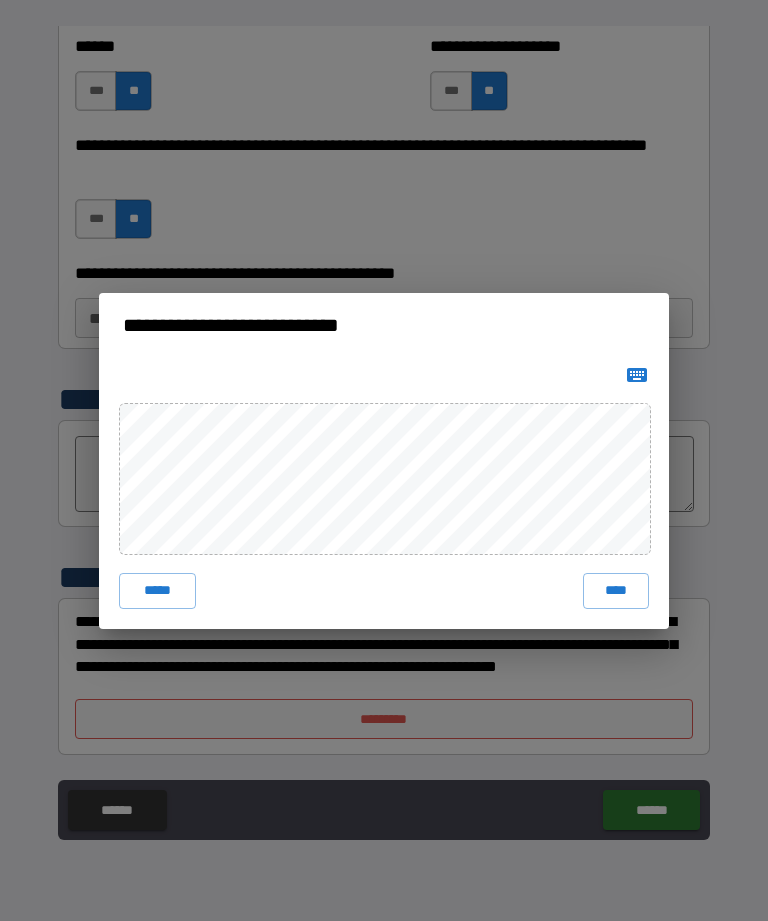click on "****" at bounding box center [616, 591] 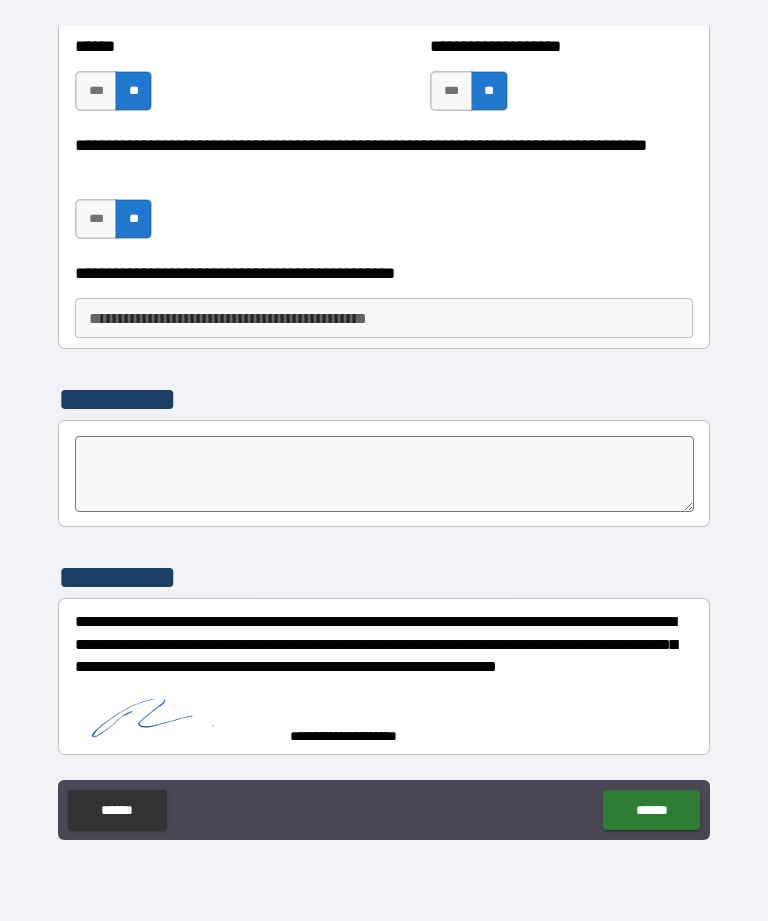 scroll, scrollTop: 3340, scrollLeft: 0, axis: vertical 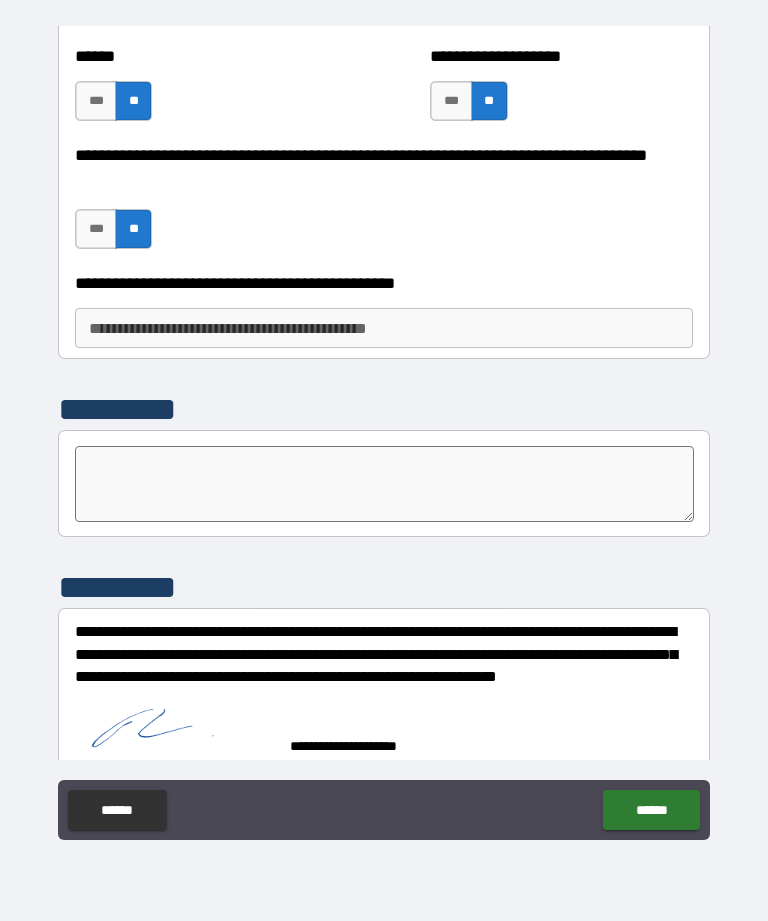 click on "******" at bounding box center [651, 810] 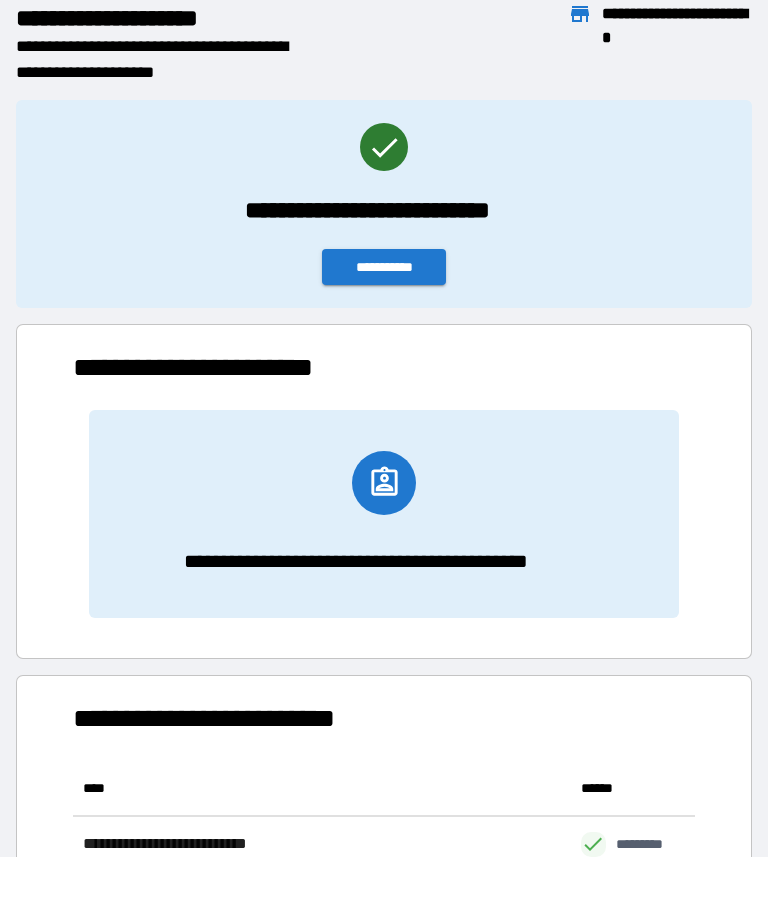 scroll, scrollTop: 1, scrollLeft: 1, axis: both 